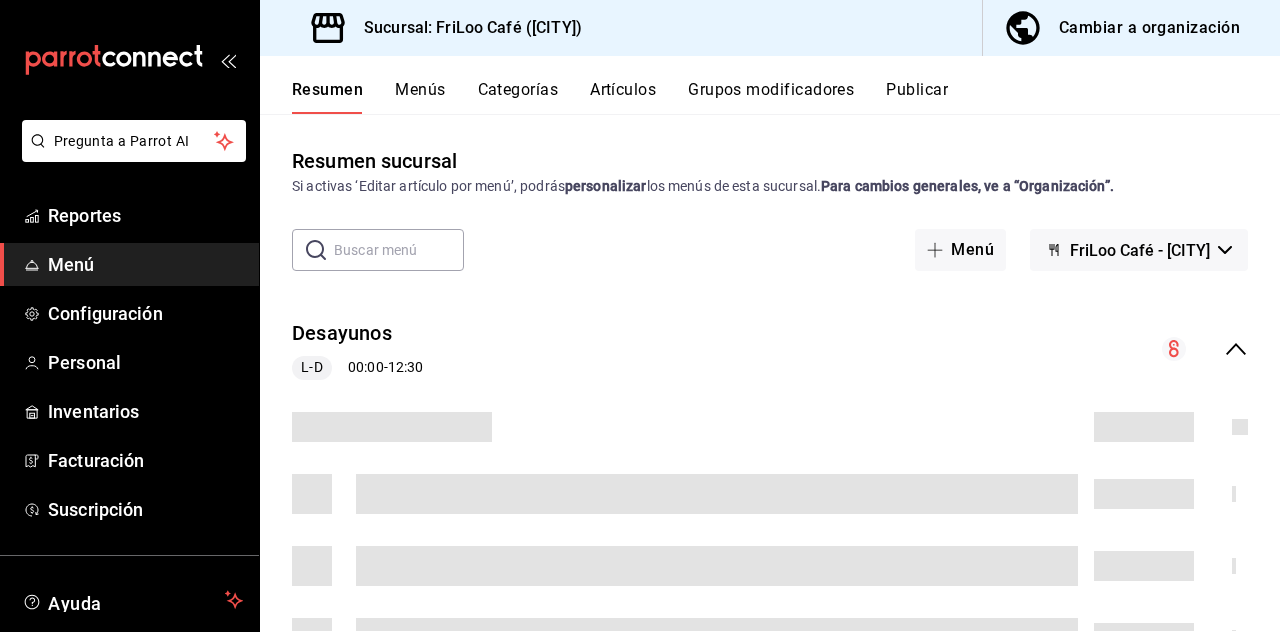 scroll, scrollTop: 0, scrollLeft: 0, axis: both 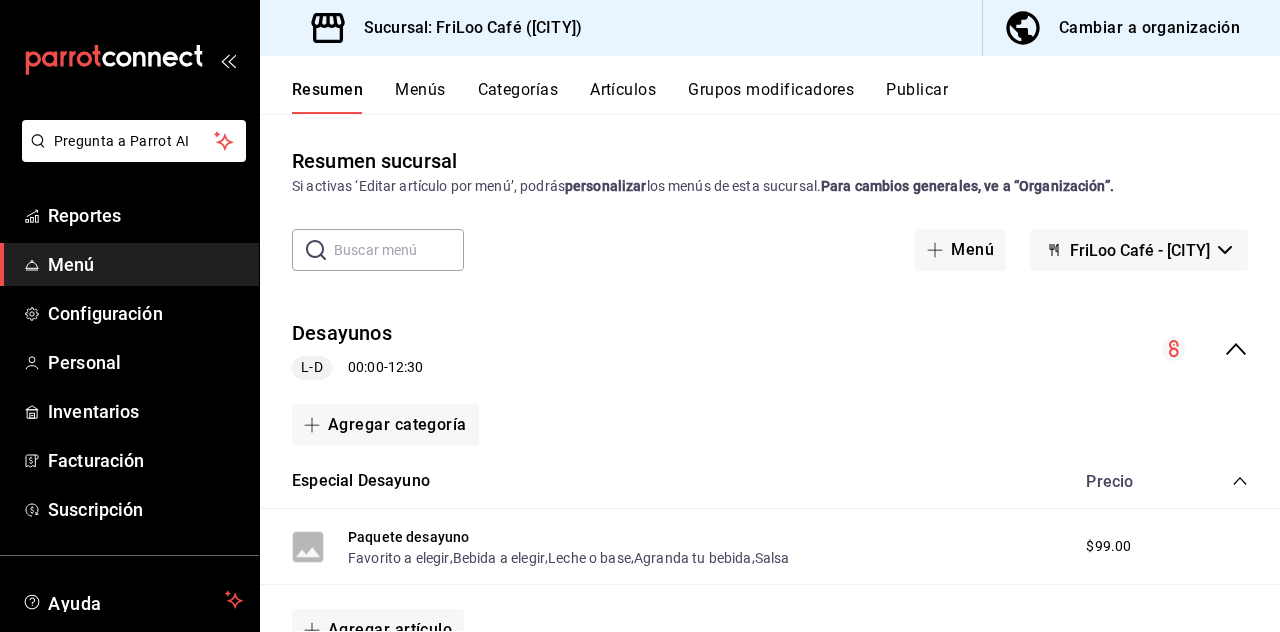 click on "Artículos" at bounding box center [623, 97] 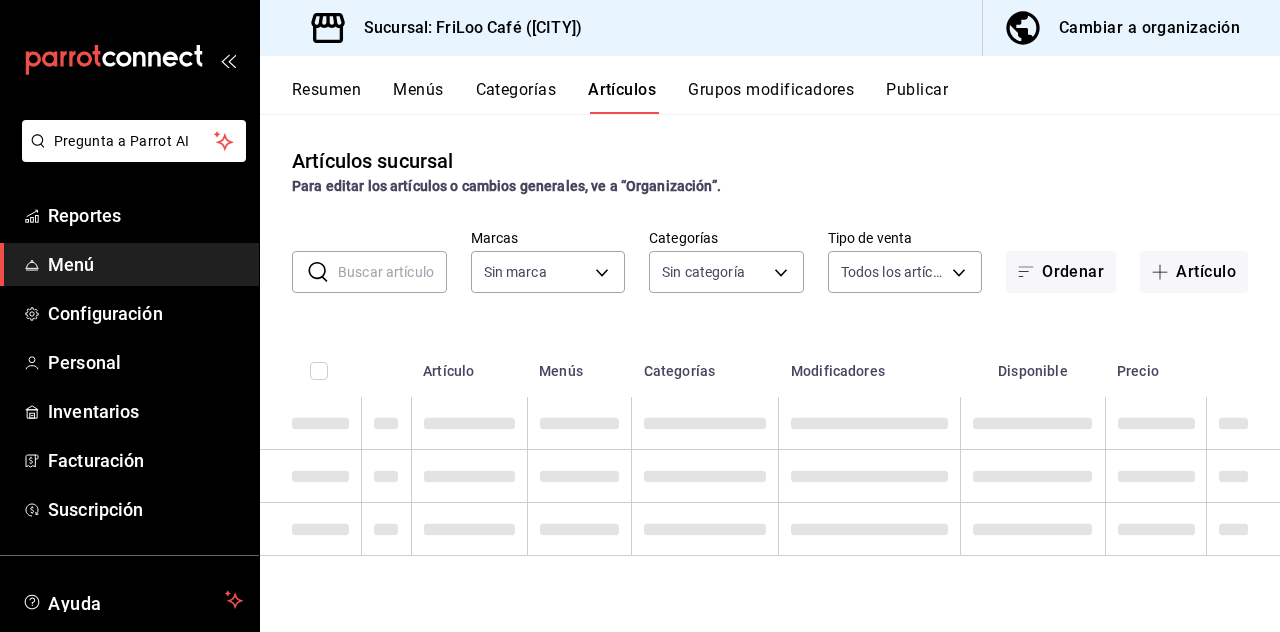 type on "e4bdba6b-3afc-4633-b0eb-b84fb118c14c" 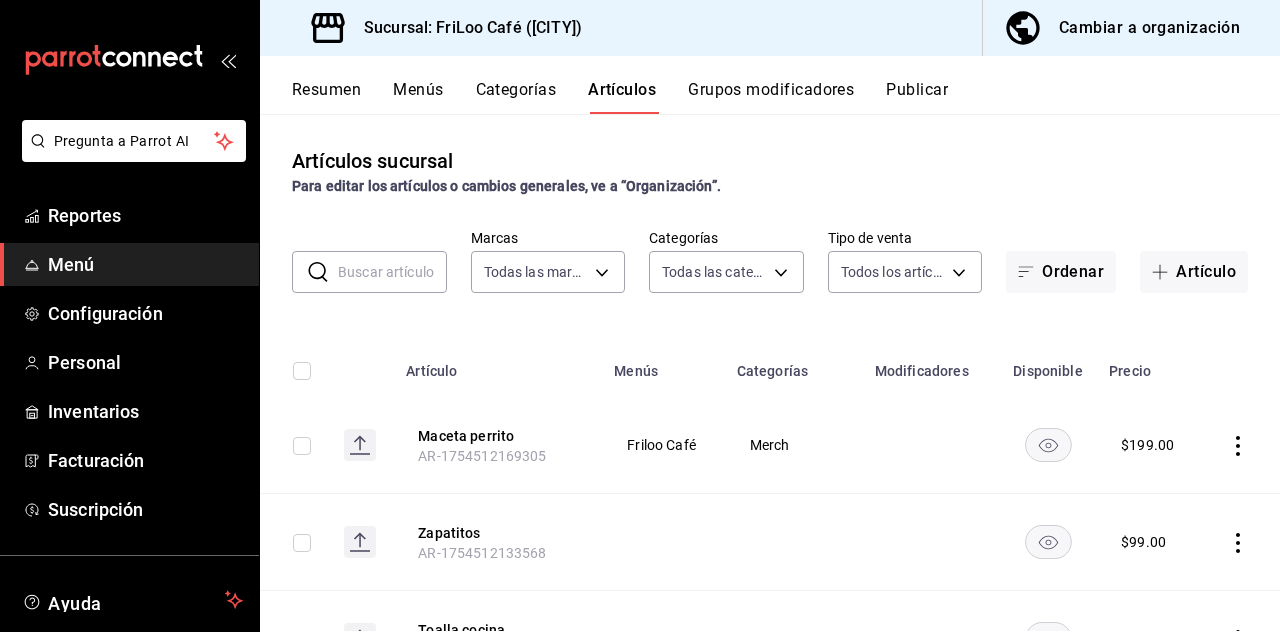 type on "[UUID],[UUID],[UUID],[UUID],[UUID],[UUID],[UUID],[UUID],[UUID],[UUID],[UUID],[UUID],[UUID],[UUID],[UUID],[UUID],[UUID],[UUID],[UUID],[UUID]" 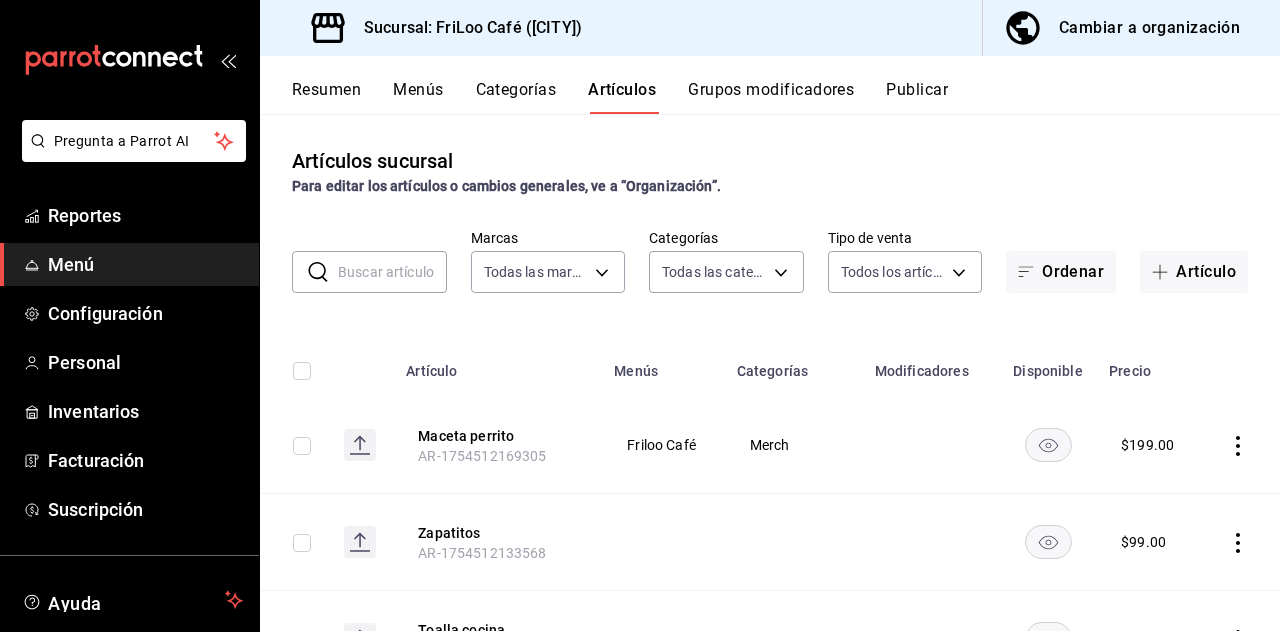 click at bounding box center [392, 272] 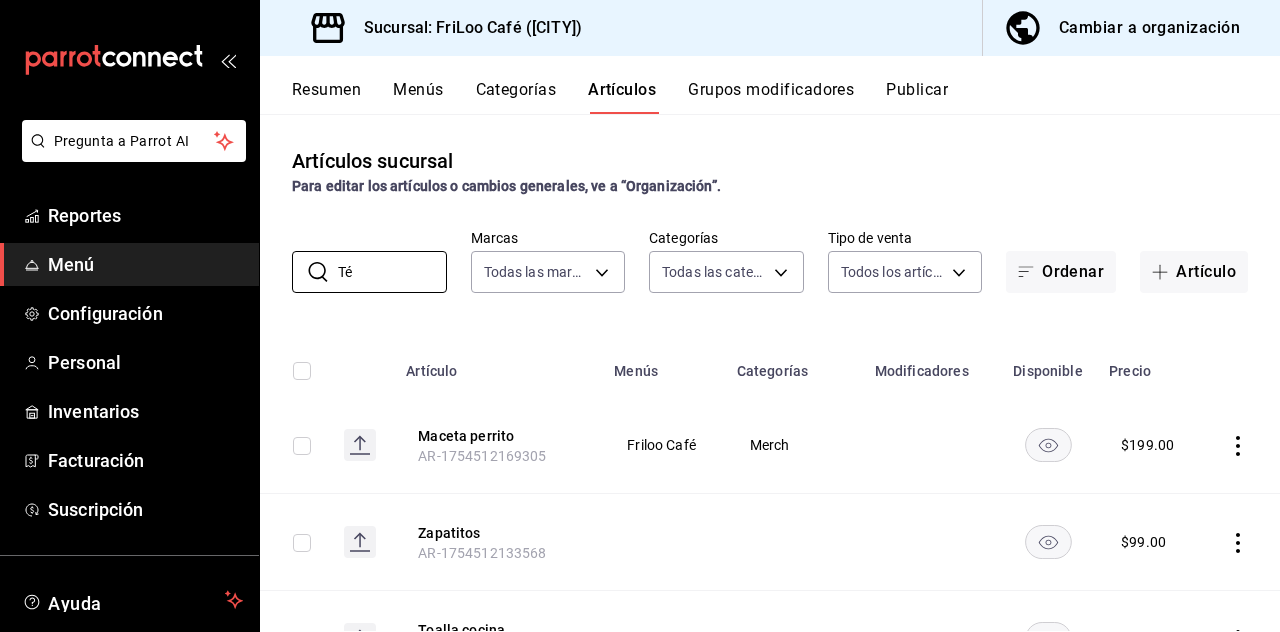 click on "Té" at bounding box center (392, 272) 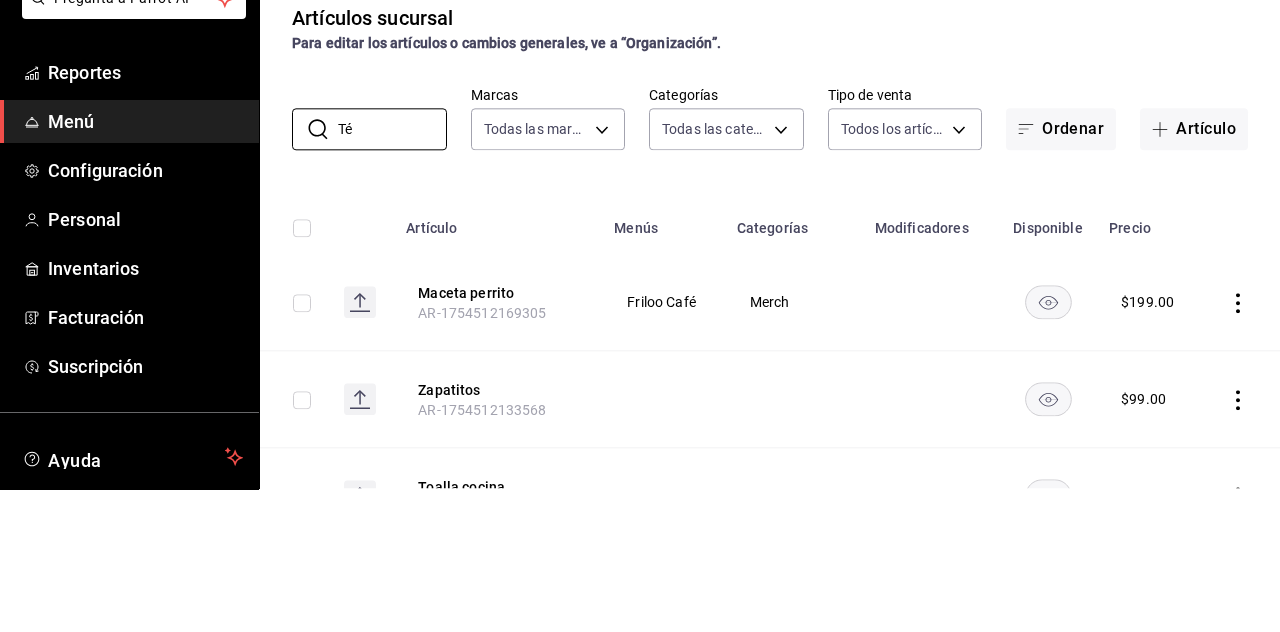 type on "Té" 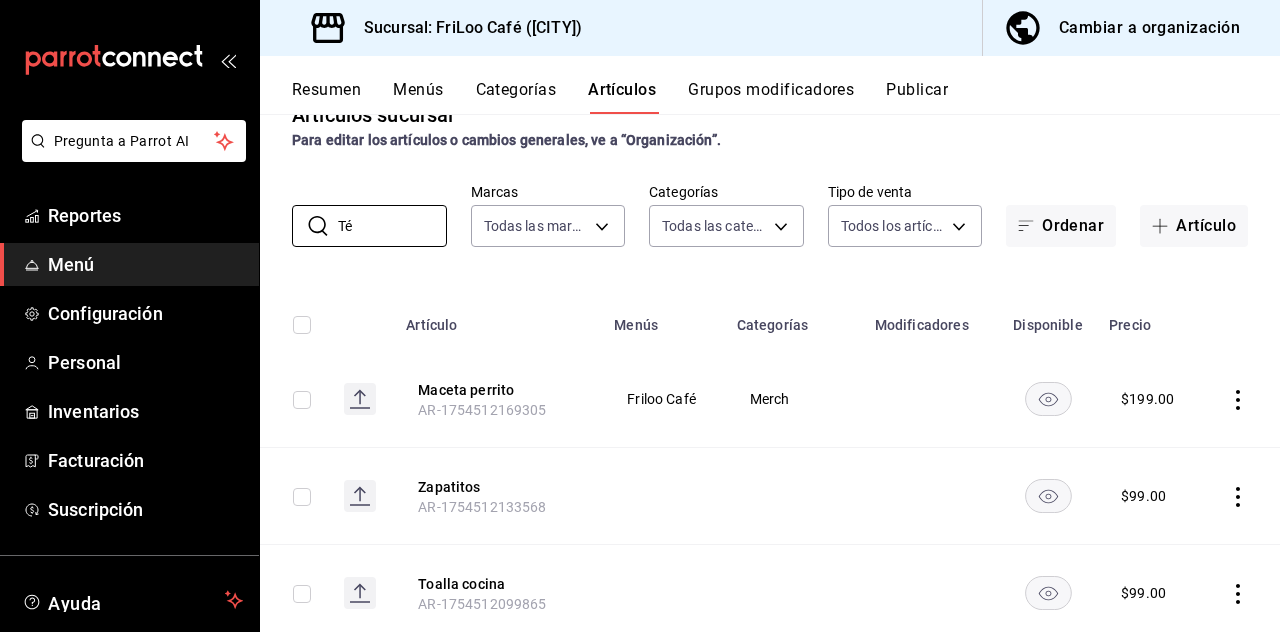 scroll, scrollTop: 0, scrollLeft: 0, axis: both 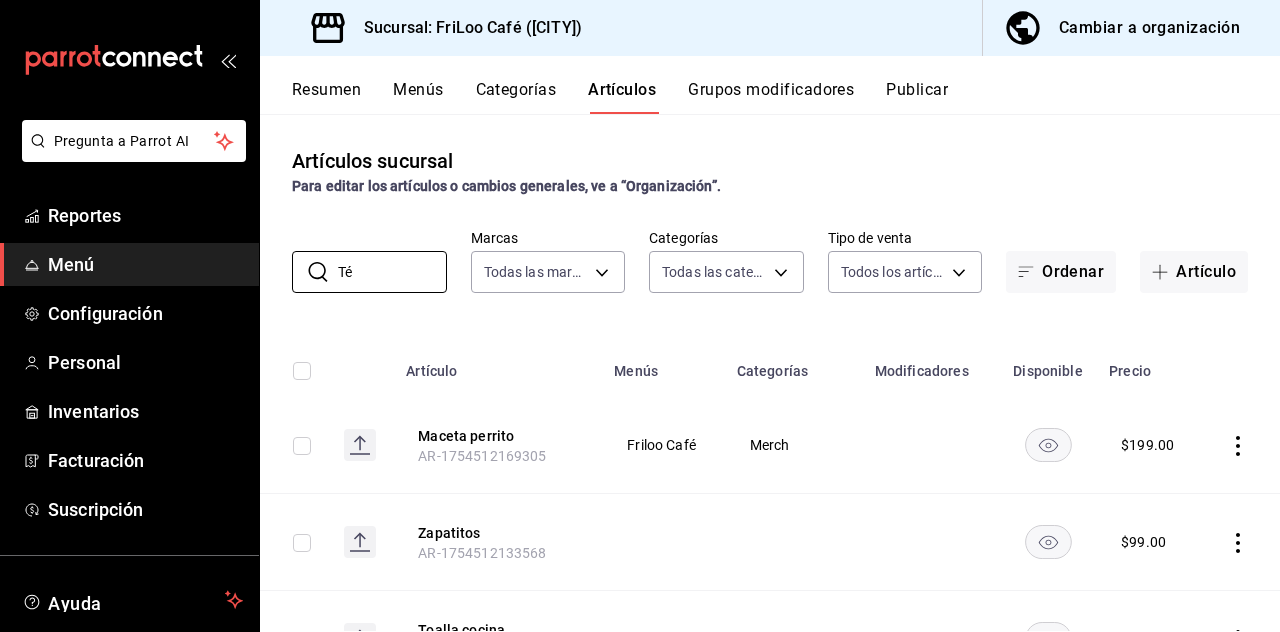 click 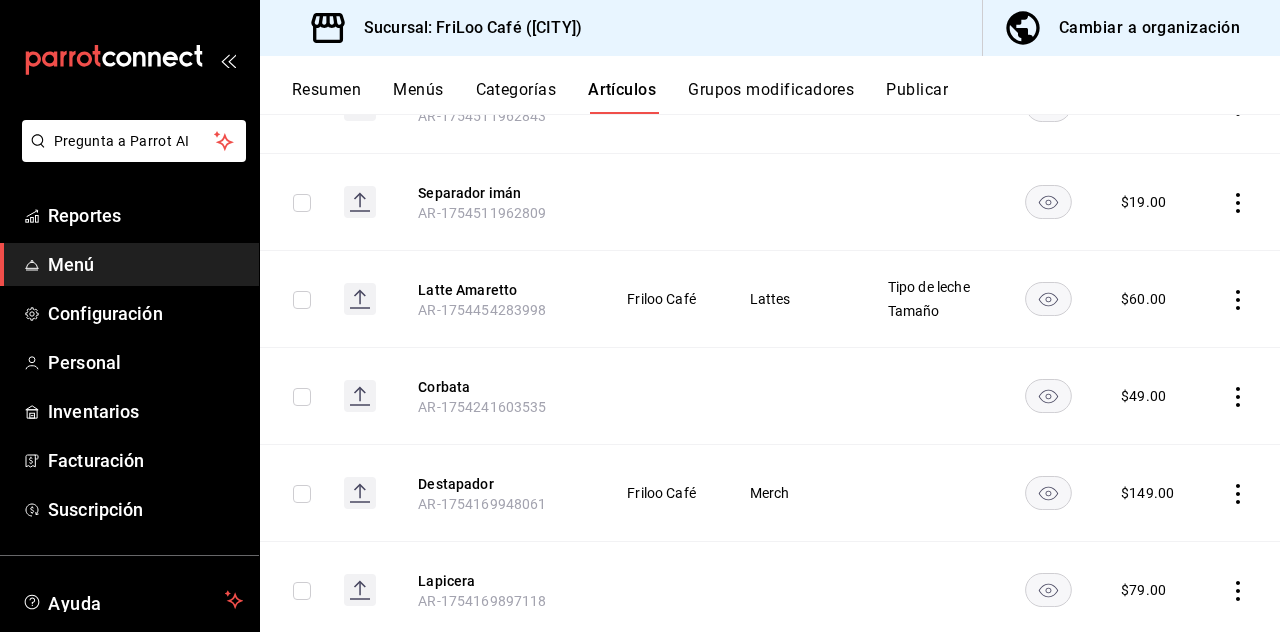 scroll, scrollTop: 0, scrollLeft: 0, axis: both 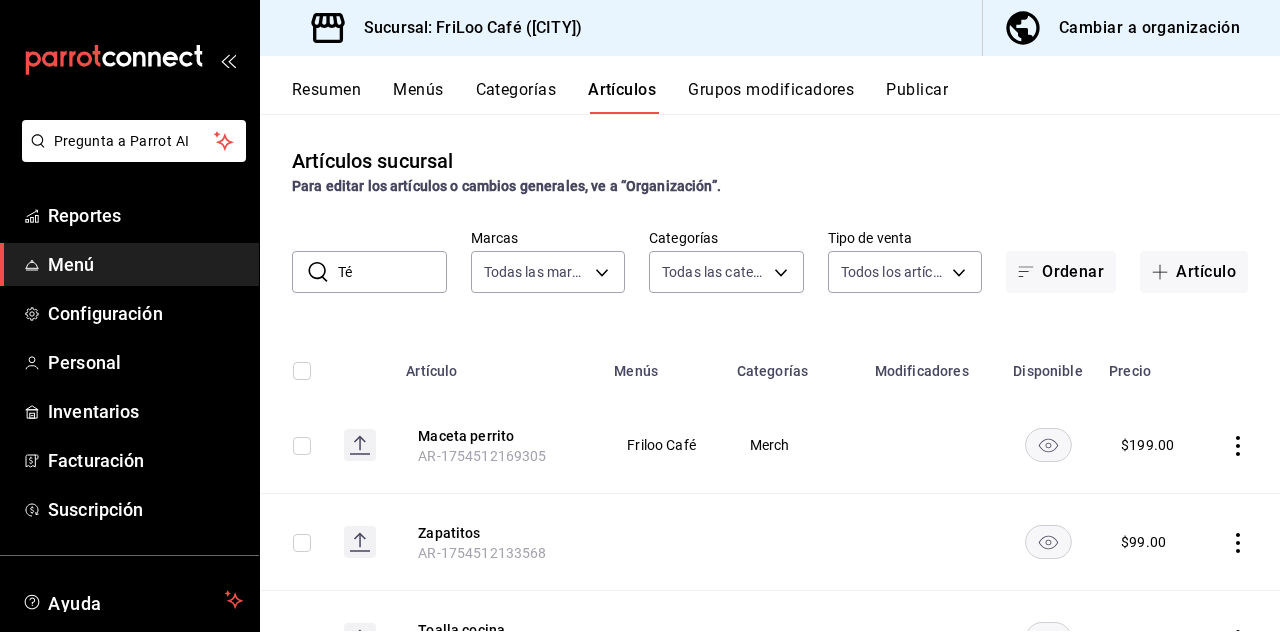 click on "Pregunta a Parrot AI Reportes   Menú   Configuración   Personal   Inventarios   Facturación   Suscripción   Ayuda Recomienda Parrot   [FIRST] [LAST]   Sugerir nueva función   Sucursal: FriLoo Café ([CITY]) Cambiar a organización Resumen Menús Categorías Artículos Grupos modificadores Publicar Artículos sucursal Para editar los artículos o cambios generales, ve a “Organización”. ​ Té ​ Marcas Todas las marcas, Sin marca e4bdba6b-3afc-4633-b0eb-b84fb118c14c Categorías Todas las categorías, Sin categoría Tipo de venta Todos los artículos ALL Ordenar Artículo Artículo Menús Categorías Modificadores Disponible Precio Maceta perrito AR-1754512169305 Friloo Café Merch $ 199.00 Zapatitos AR-1754512133568 $ 99.00 Toalla cocina AR-1754512099865 $ 99.00 Sombrerito AR-1754512099846 $ 99.00 Calcetitas AR-1754512099779 $ 69.00 Separador papel AR-1754511962843 $ 10.00 Separador imán AR-1754511962809 $ 19.00 Latte Amaretto AR-1754454283998 Friloo Café Lattes Tipo de leche Tamaño $ 60.00 Corbata" at bounding box center [640, 316] 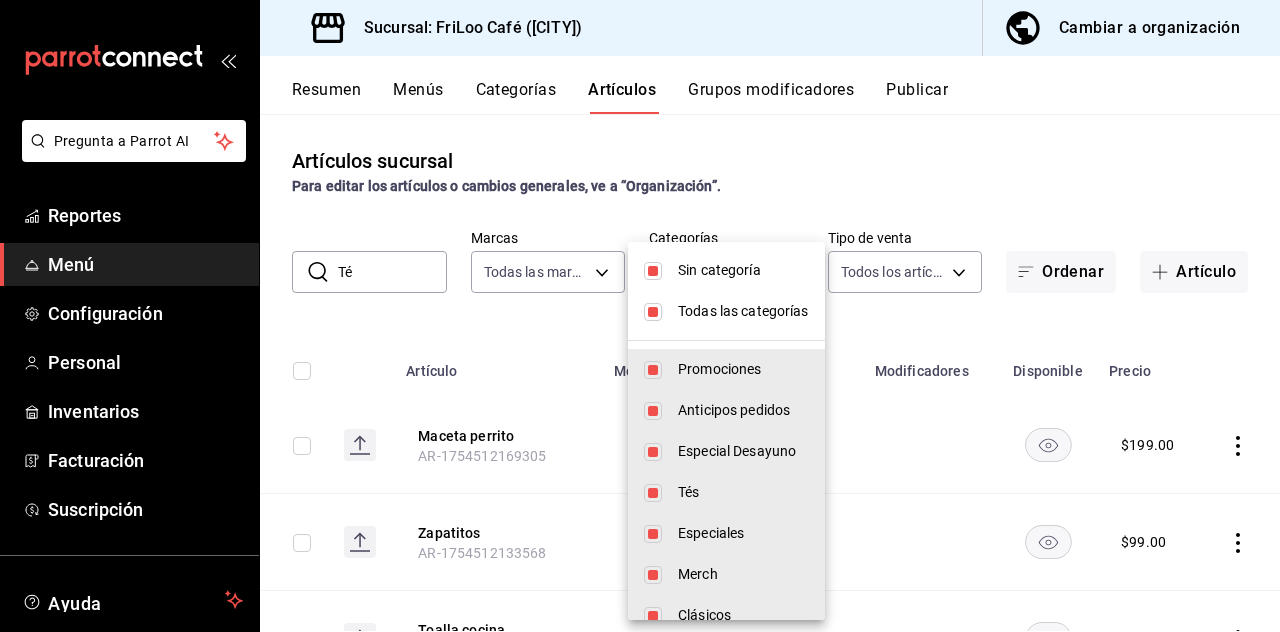 click at bounding box center [653, 312] 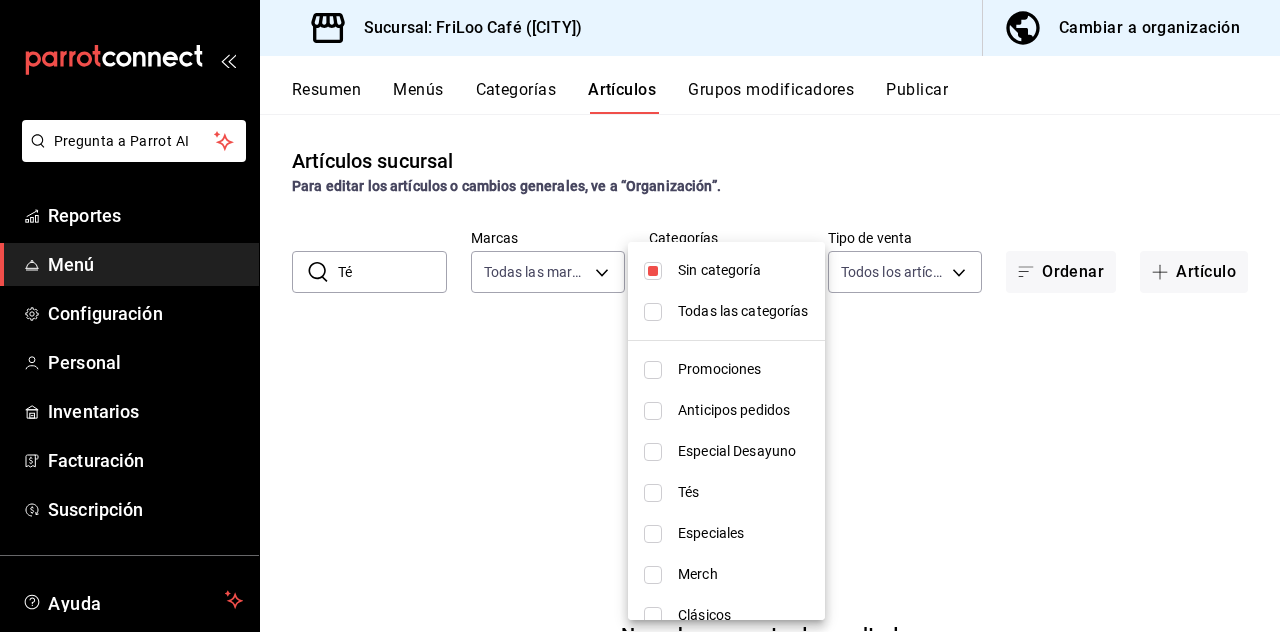 click on "Todas las categorías" at bounding box center [726, 311] 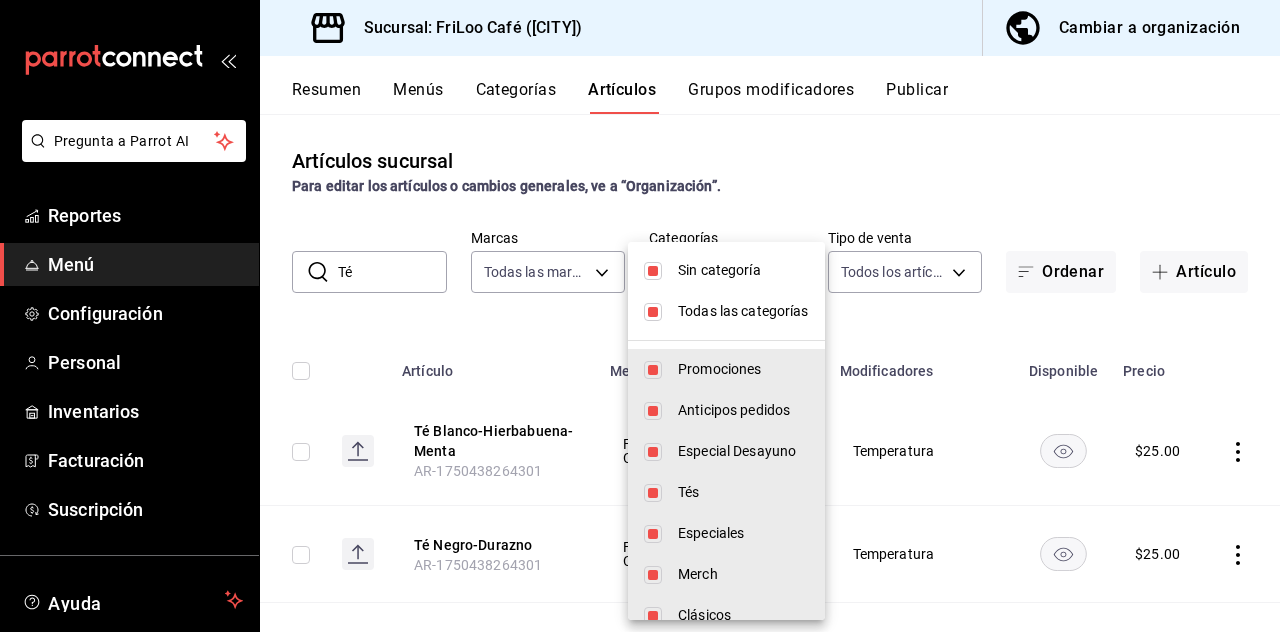 click at bounding box center (653, 271) 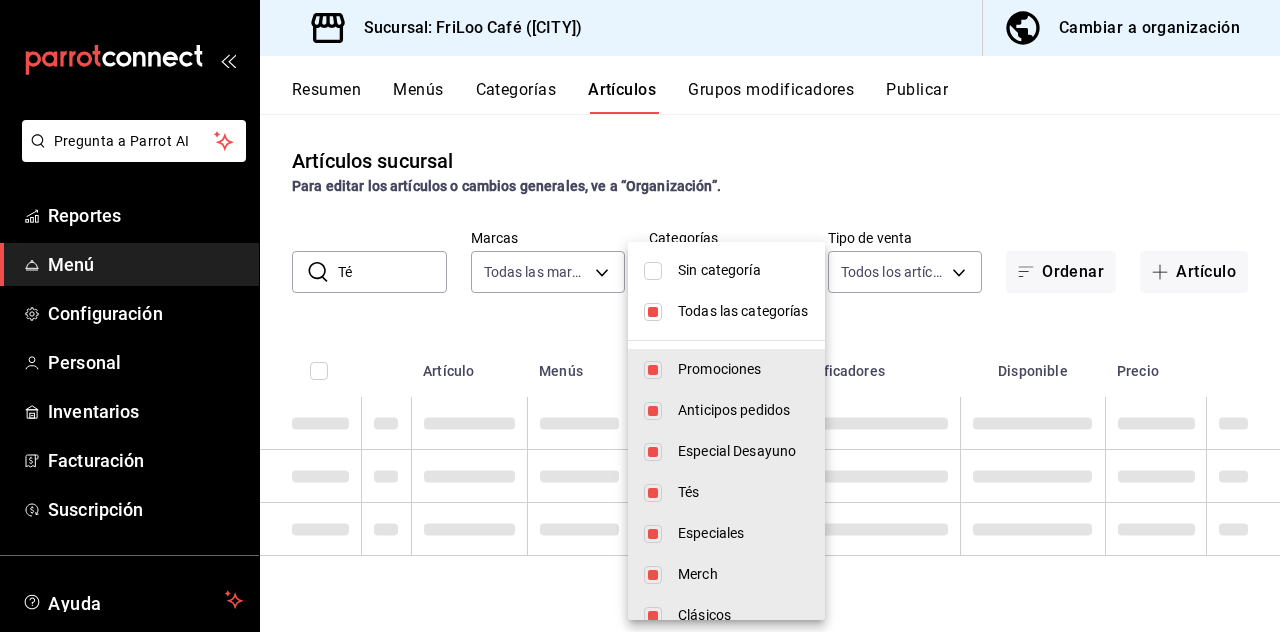 click at bounding box center [653, 312] 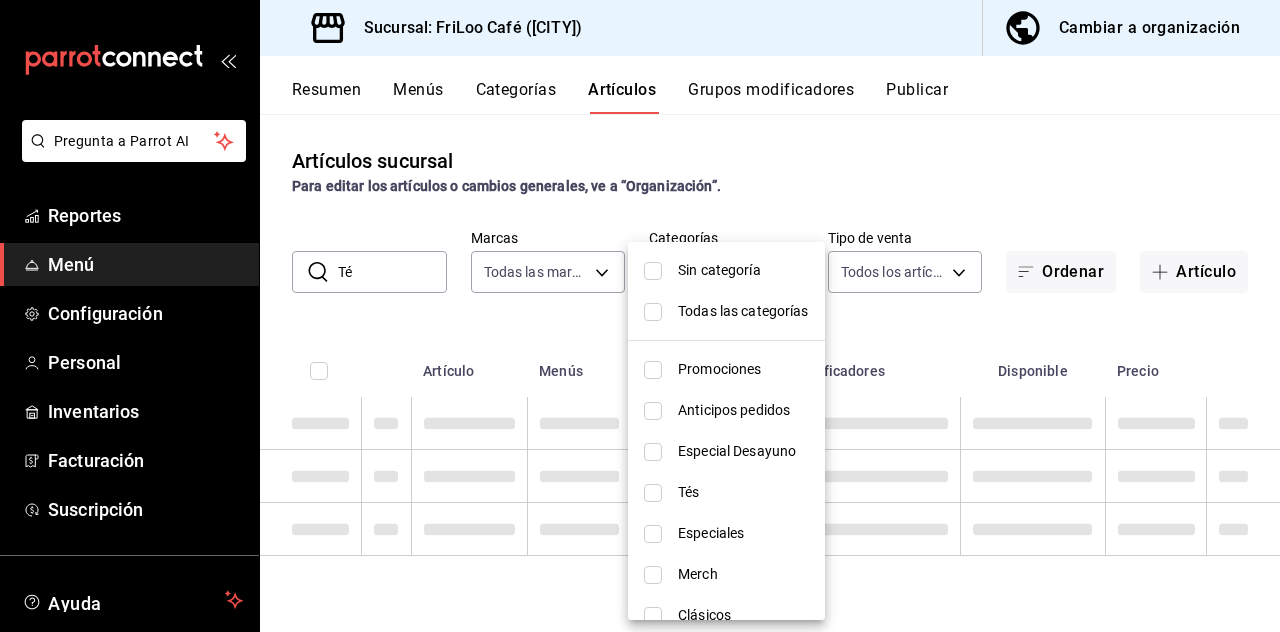 type 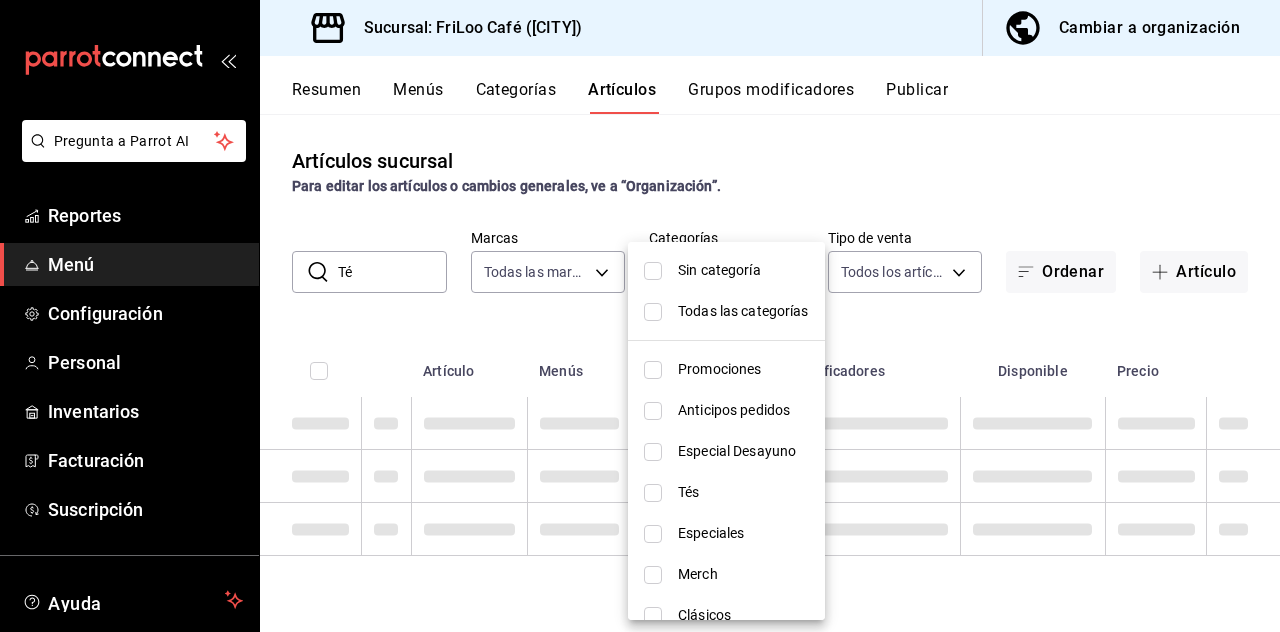 checkbox on "false" 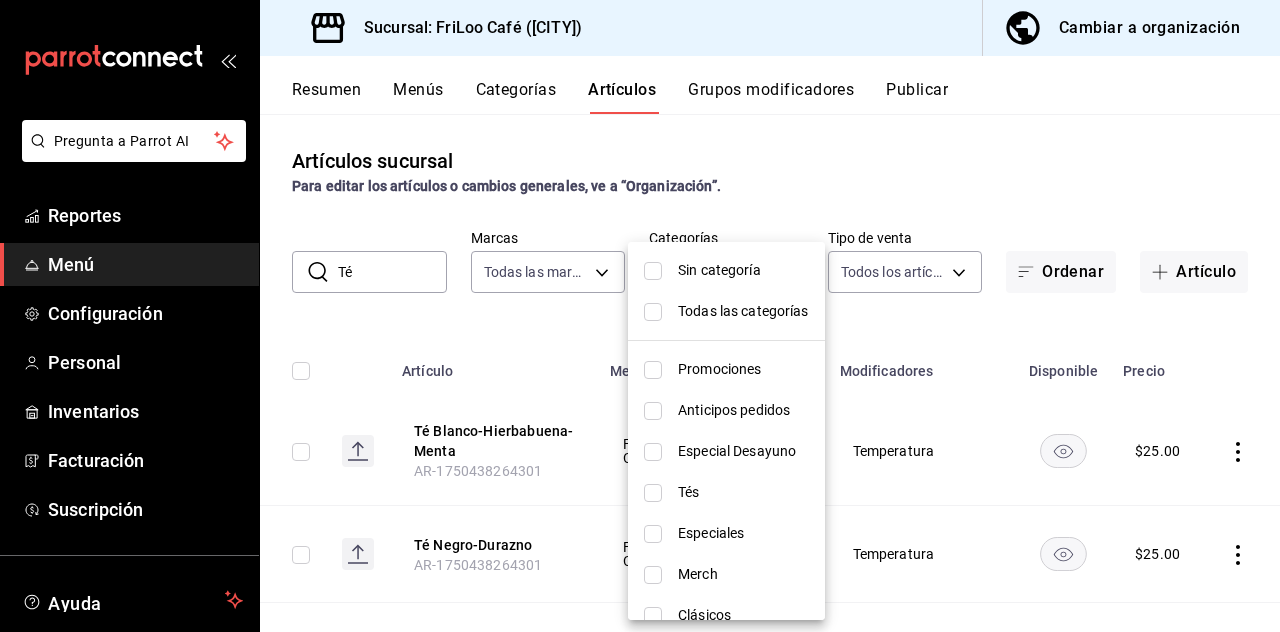 click at bounding box center (653, 493) 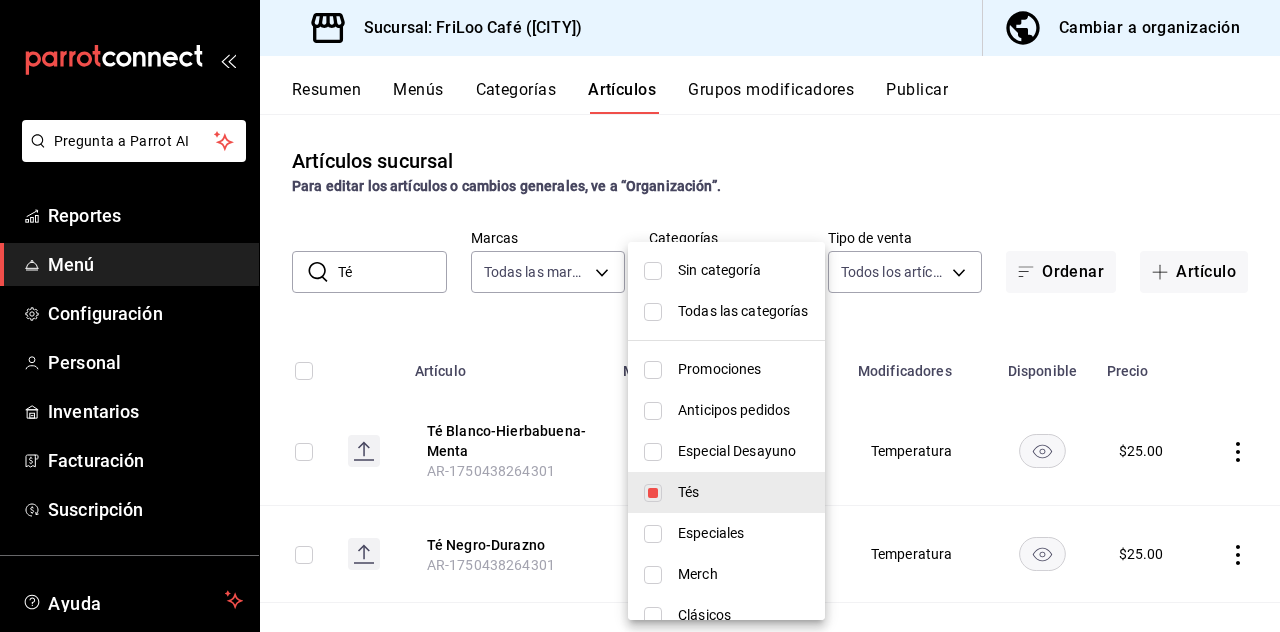 click at bounding box center [640, 316] 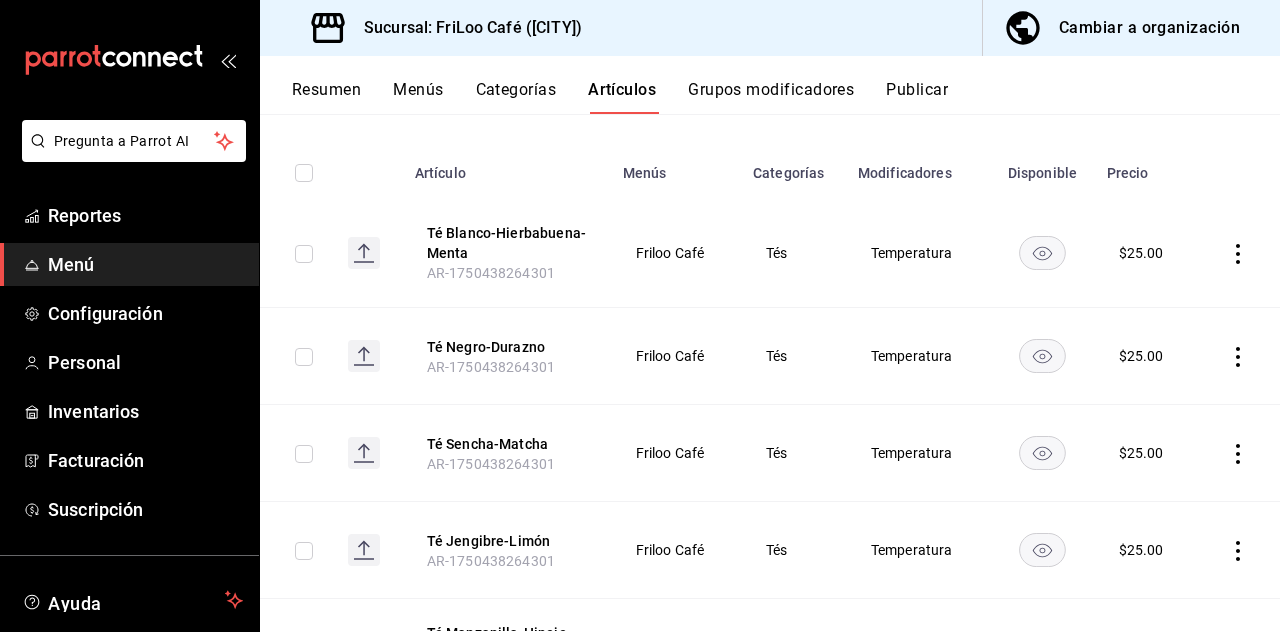 scroll, scrollTop: 199, scrollLeft: 0, axis: vertical 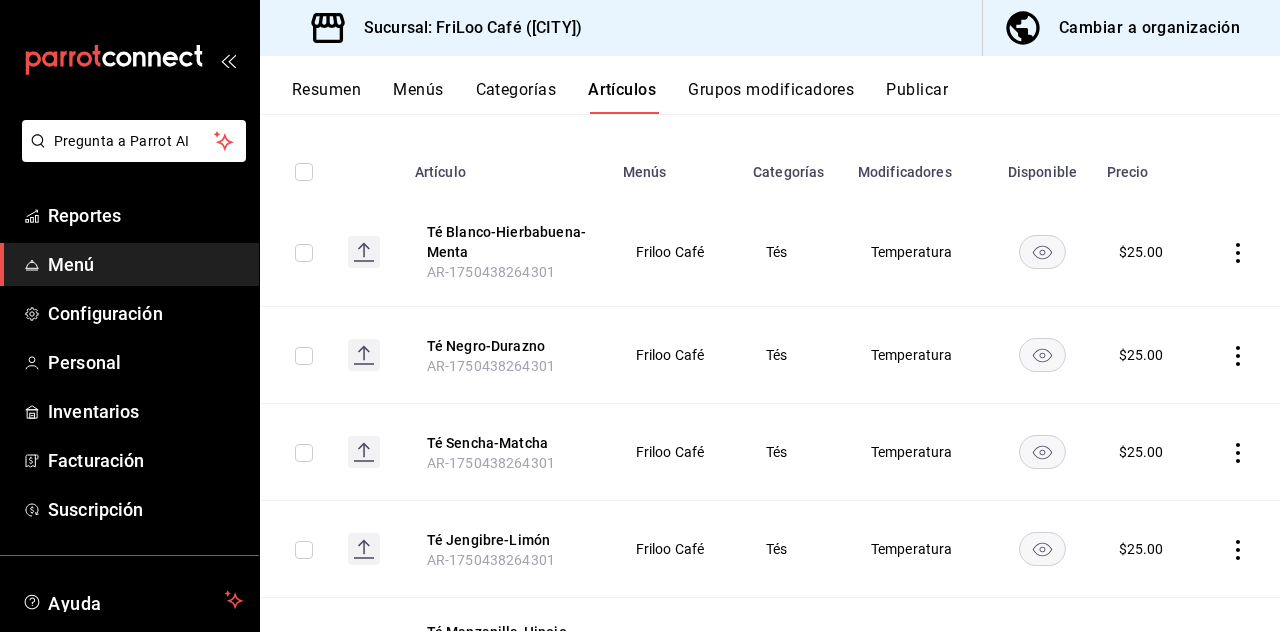click on "Té Blanco-Hierbabuena-Menta" at bounding box center [507, 242] 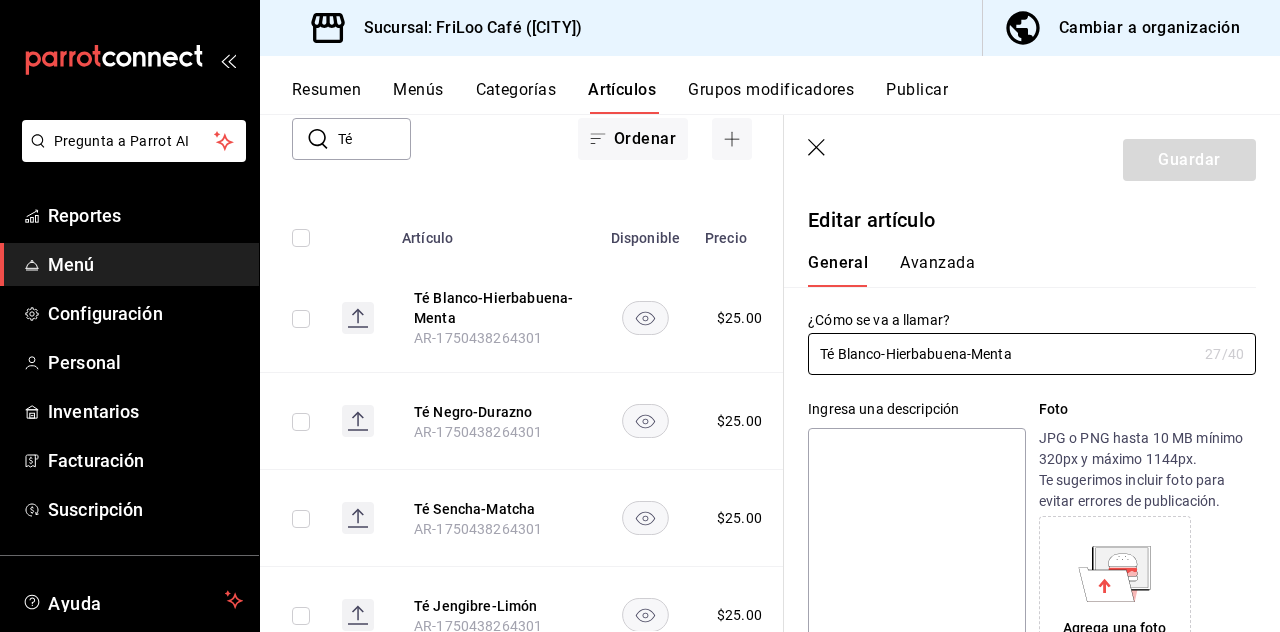 type on "$25.00" 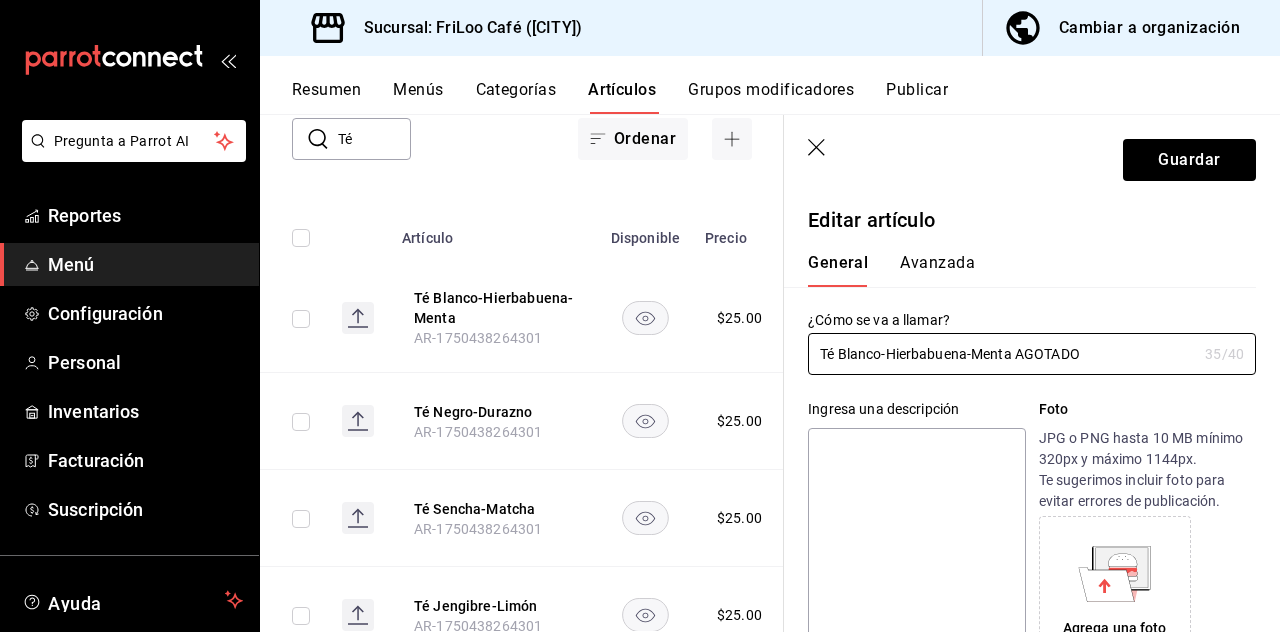 type on "Té Blanco-Hierbabuena-Menta AGOTADO" 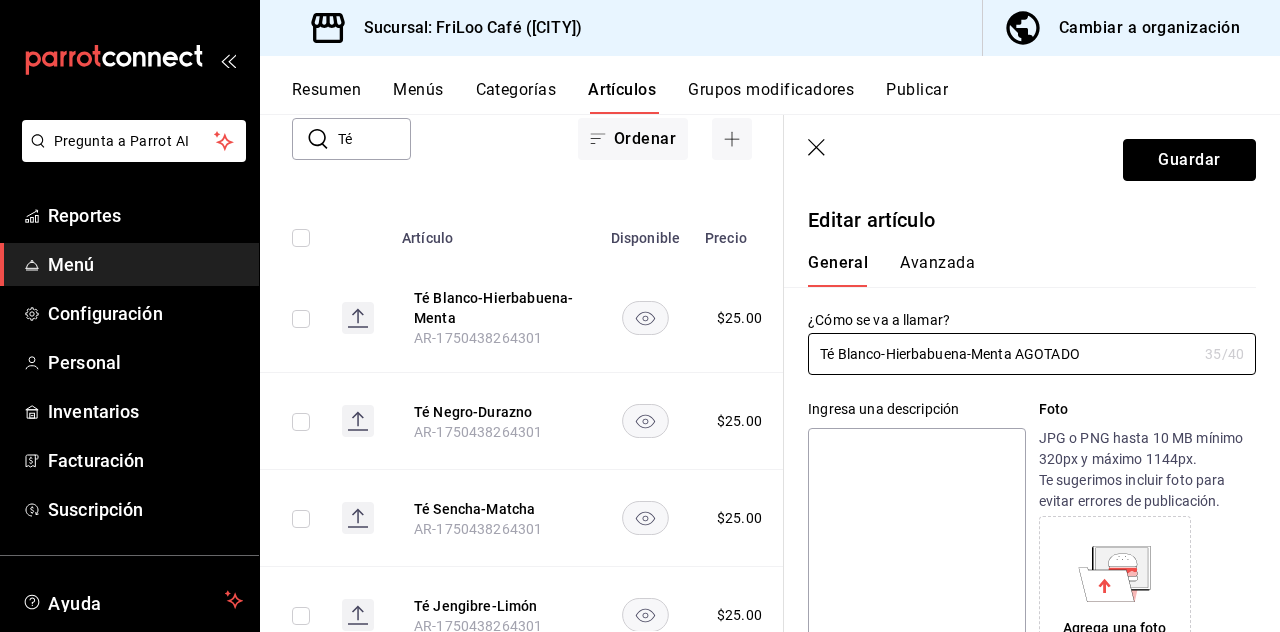 click on "Guardar" at bounding box center (1189, 160) 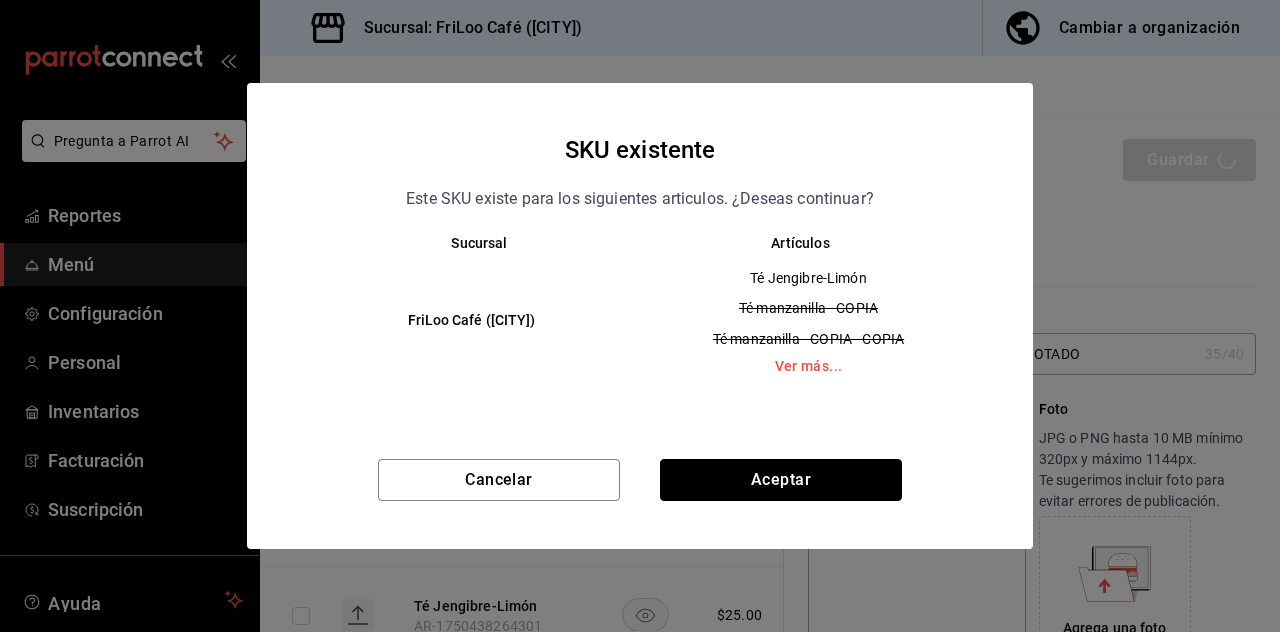 click on "Aceptar" at bounding box center (781, 480) 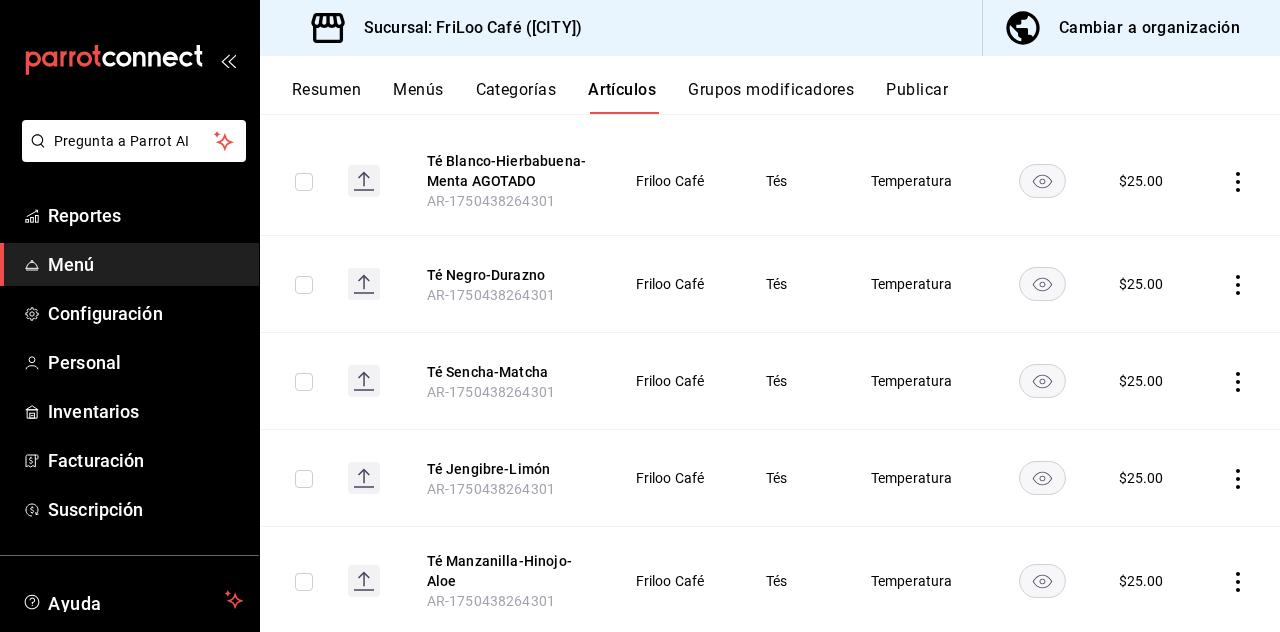 scroll, scrollTop: 272, scrollLeft: 0, axis: vertical 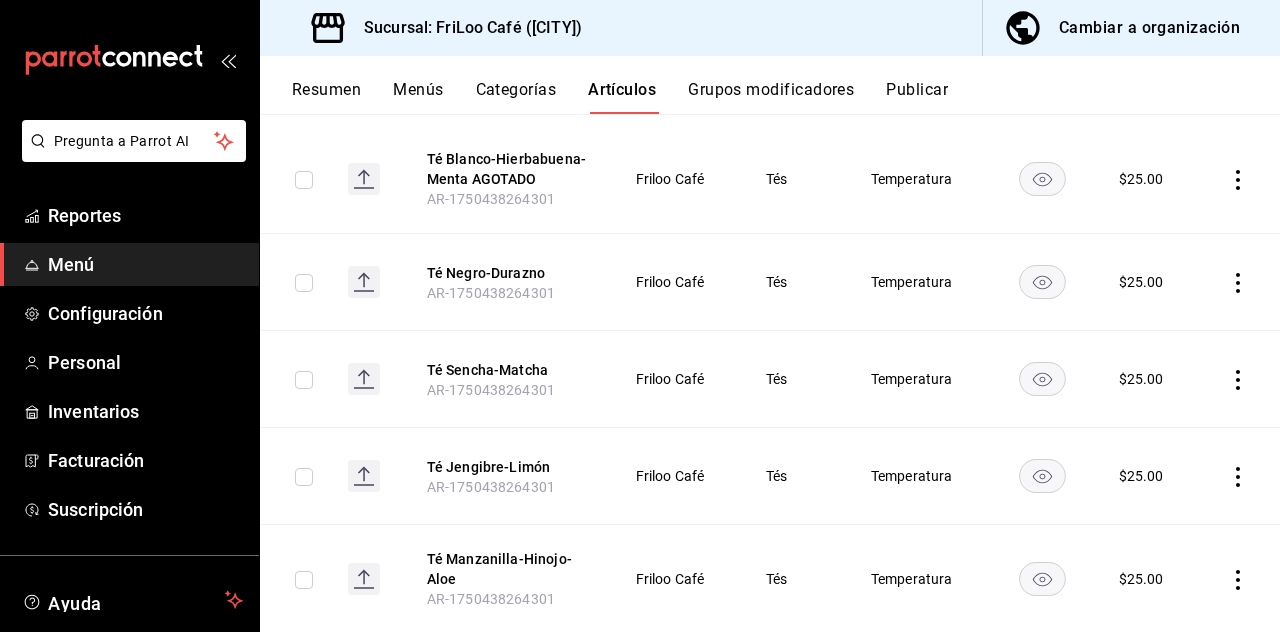 click on "Té Manzanilla-Lavanda" at bounding box center (507, 673) 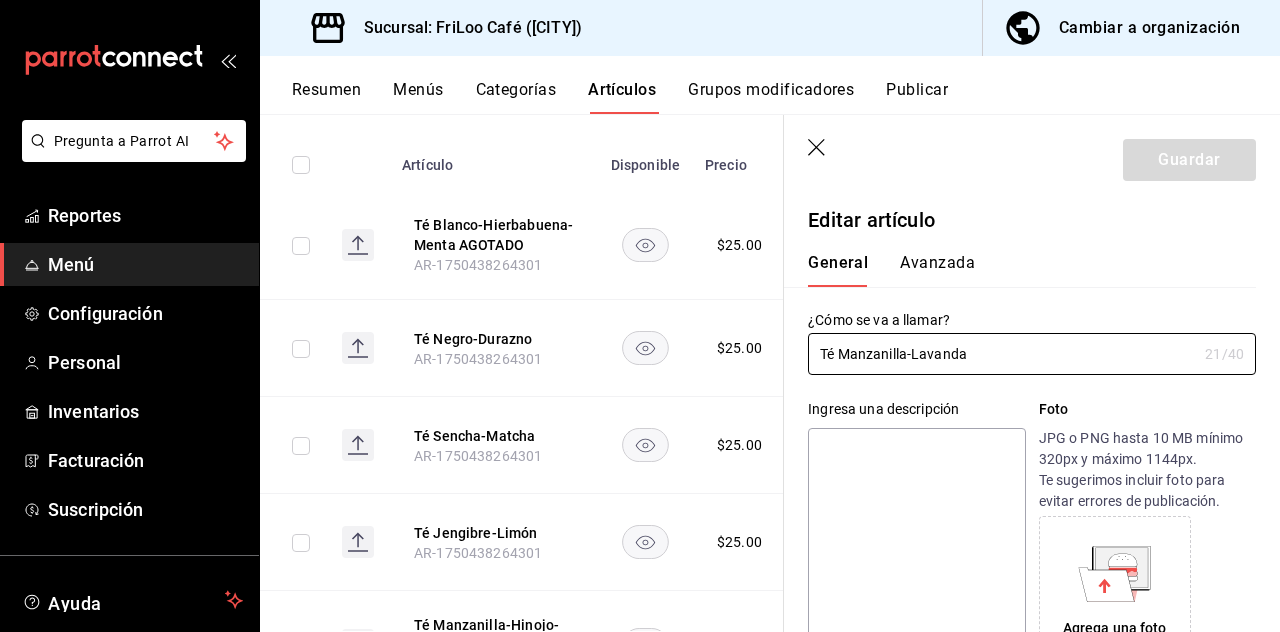 type on "$25.00" 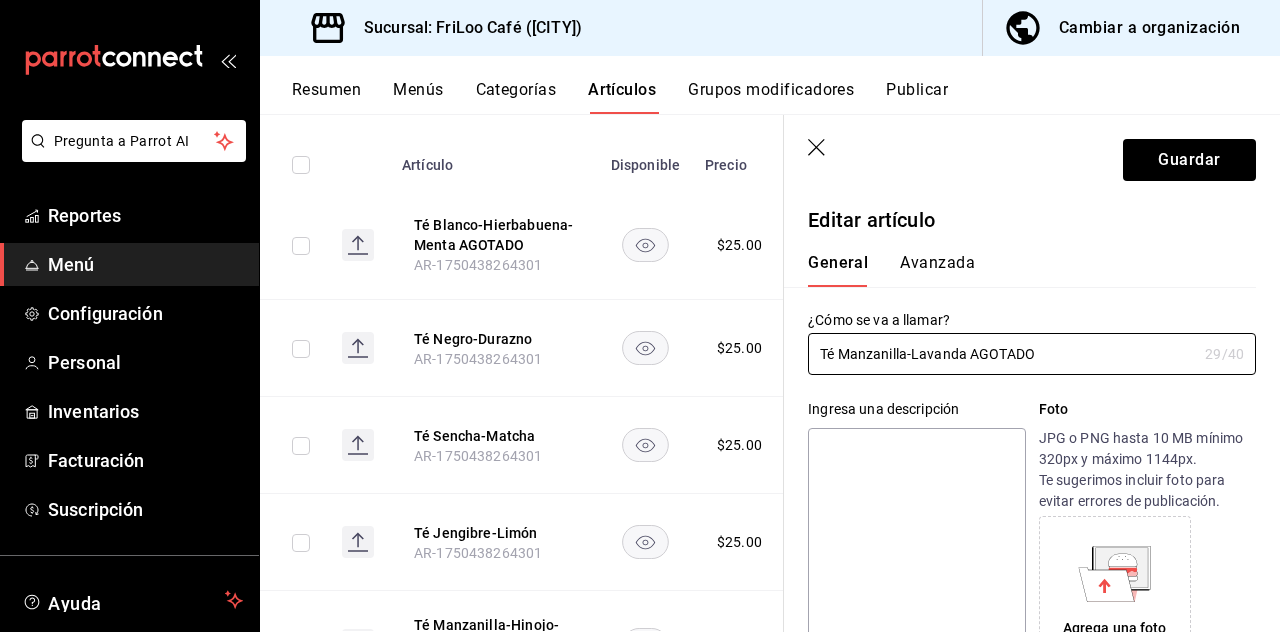 type on "Té Manzanilla-Lavanda AGOTADO" 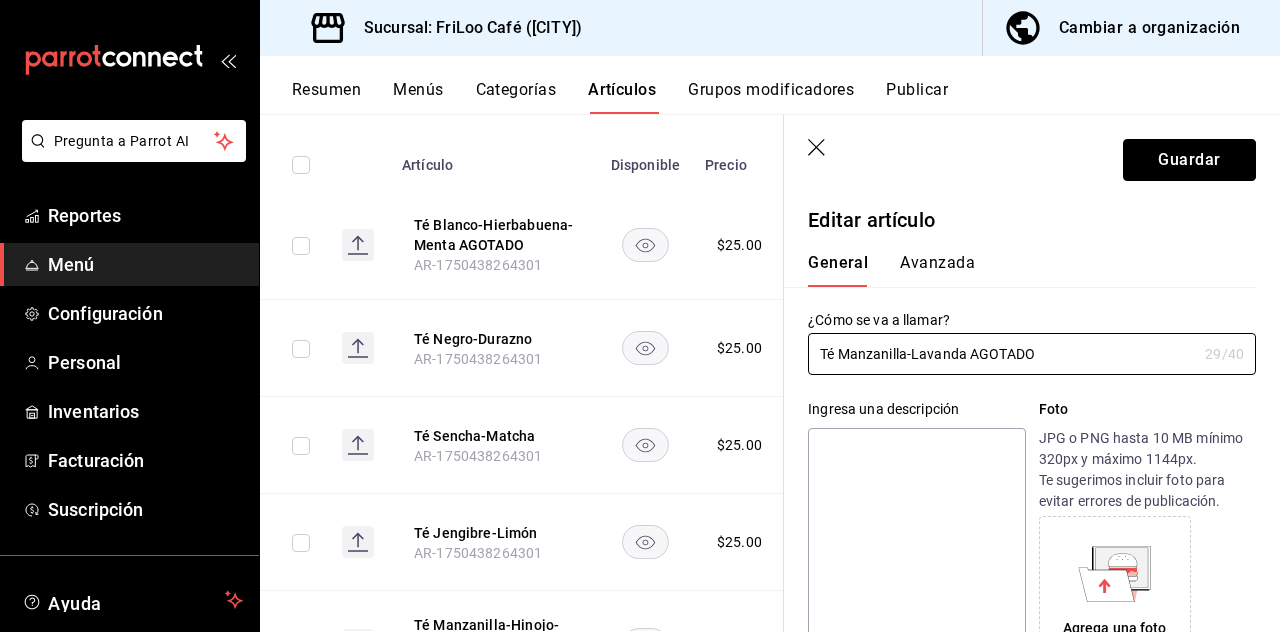 click on "Guardar" at bounding box center [1189, 160] 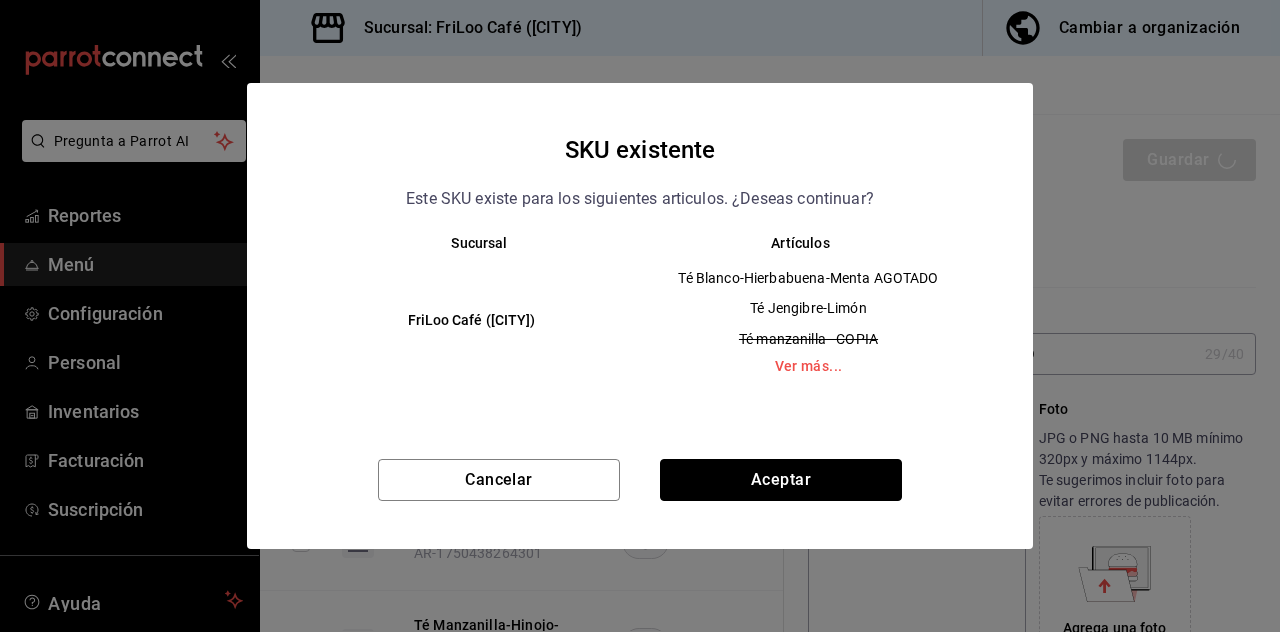 click on "Aceptar" at bounding box center [781, 480] 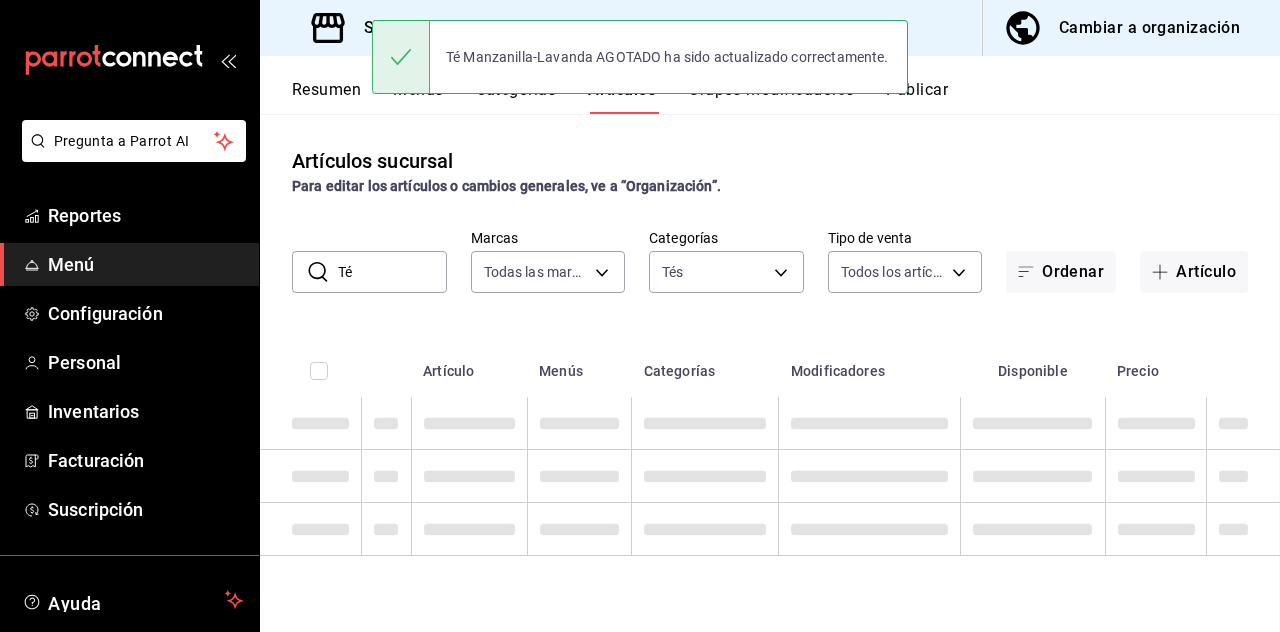 scroll, scrollTop: 0, scrollLeft: 0, axis: both 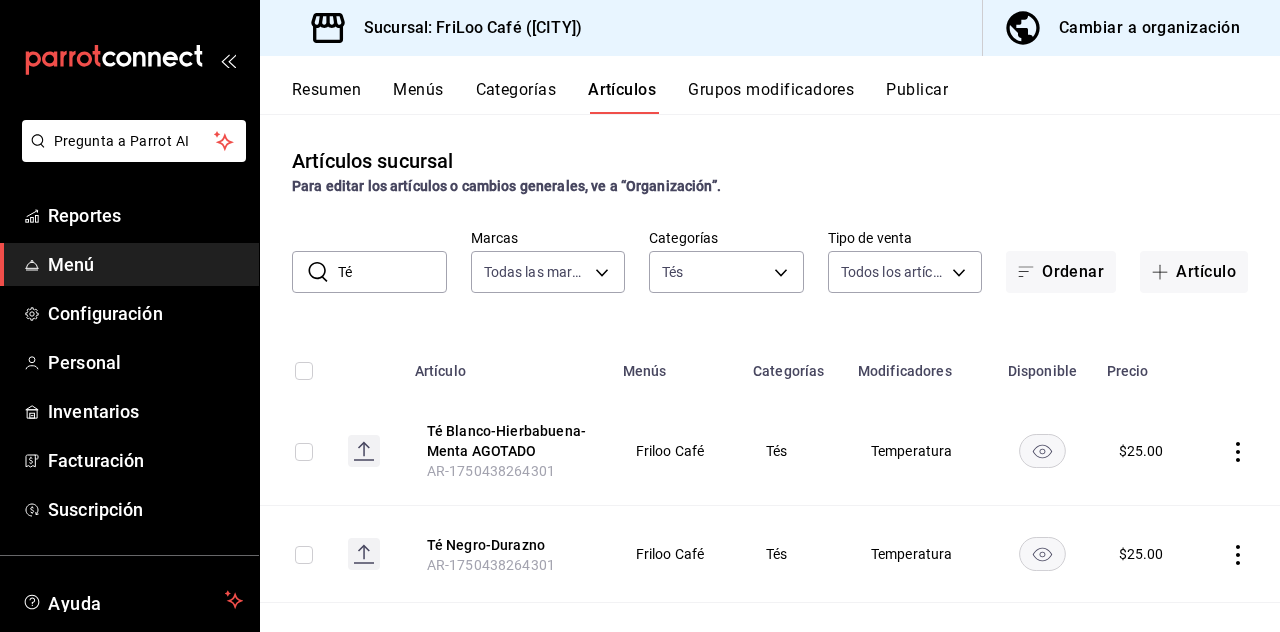 click on "Reportes" at bounding box center [145, 215] 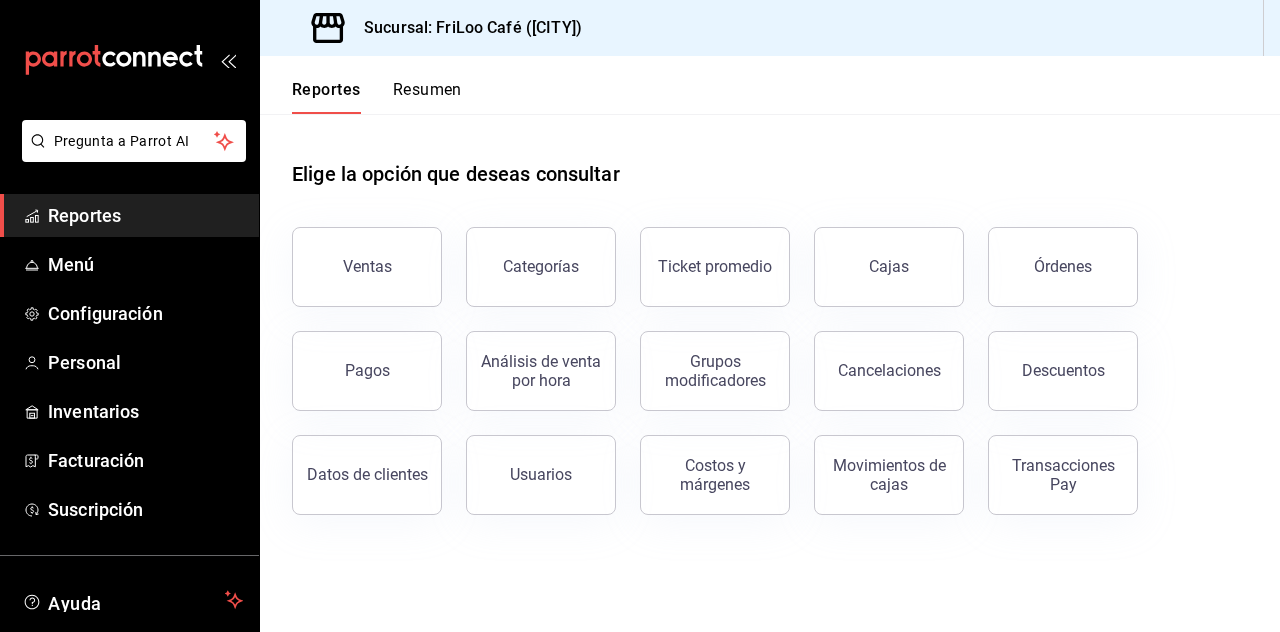 click on "Categorías" at bounding box center [541, 267] 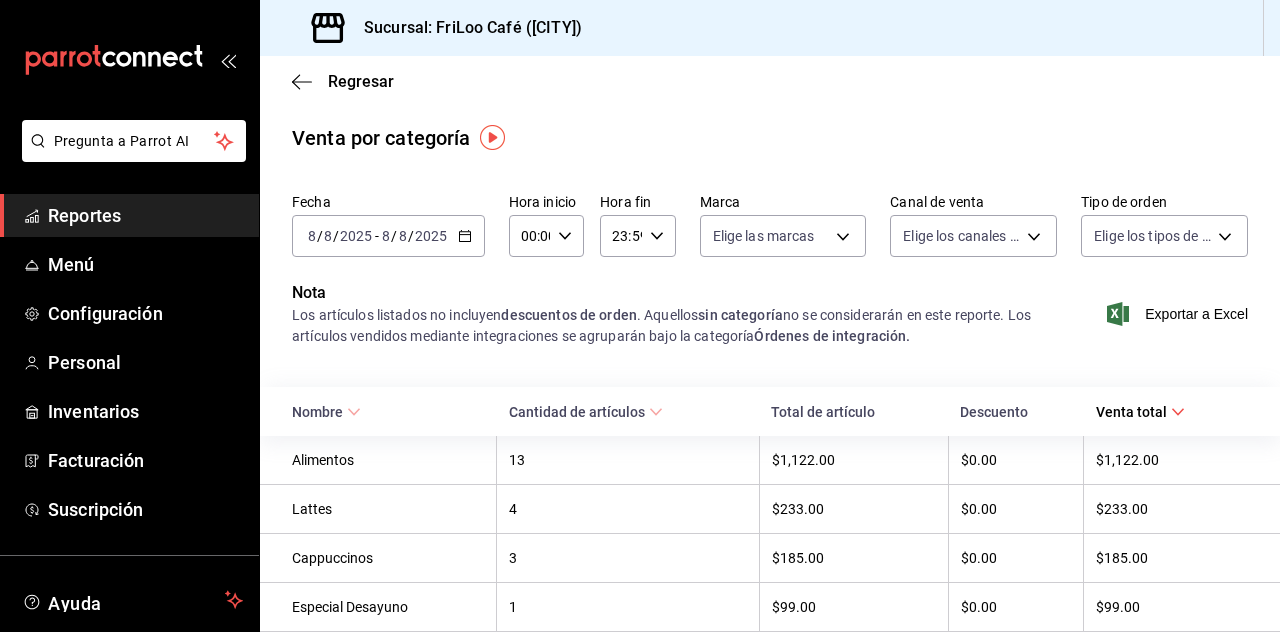 click on "Pregunta a Parrot AI Reportes   Menú   Configuración   Personal   Inventarios   Facturación   Suscripción   Ayuda Recomienda Parrot   [FIRST] [LAST]   Sugerir nueva función   Sucursal: FriLoo Café ([CITY]) Regresar Venta por categoría Fecha [DATE] [DATE] - [DATE] [DATE] Hora inicio [TIME] Hora inicio Hora fin [TIME] Hora fin Marca Elige las marcas Canal de venta Elige los canales de venta Tipo de orden Elige los tipos de orden Nota Los artículos listados no incluyen  descuentos de orden . Aquellos  sin categoría  no se considerarán en este reporte. Los artículos vendidos mediante integraciones se agruparán bajo la categoría  Órdenes de integración. Exportar a Excel Nombre Cantidad de artículos Total de artículo Descuento Venta total Alimentos 13 $1,122.00 $0.00 $1,122.00 Lattes 4 $233.00 $0.00 $233.00 Cappuccinos 3 $185.00 $0.00 $185.00 Especial Desayuno 1 $99.00 $0.00 $99.00 Postres 2 $90.00 $0.00 $90.00 Merch 1 $69.00 $0.00 $69.00 Smoothies 1 $65.00 $0.00 $65.00 Clásicos 1 1" at bounding box center [640, 316] 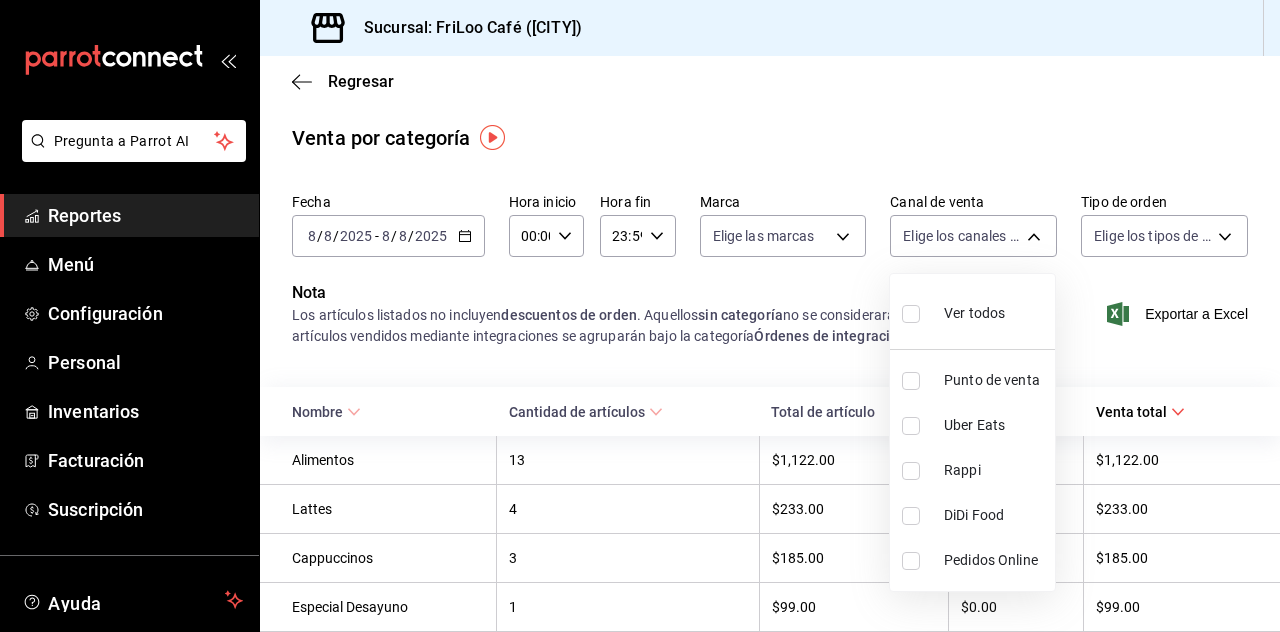 click at bounding box center [640, 316] 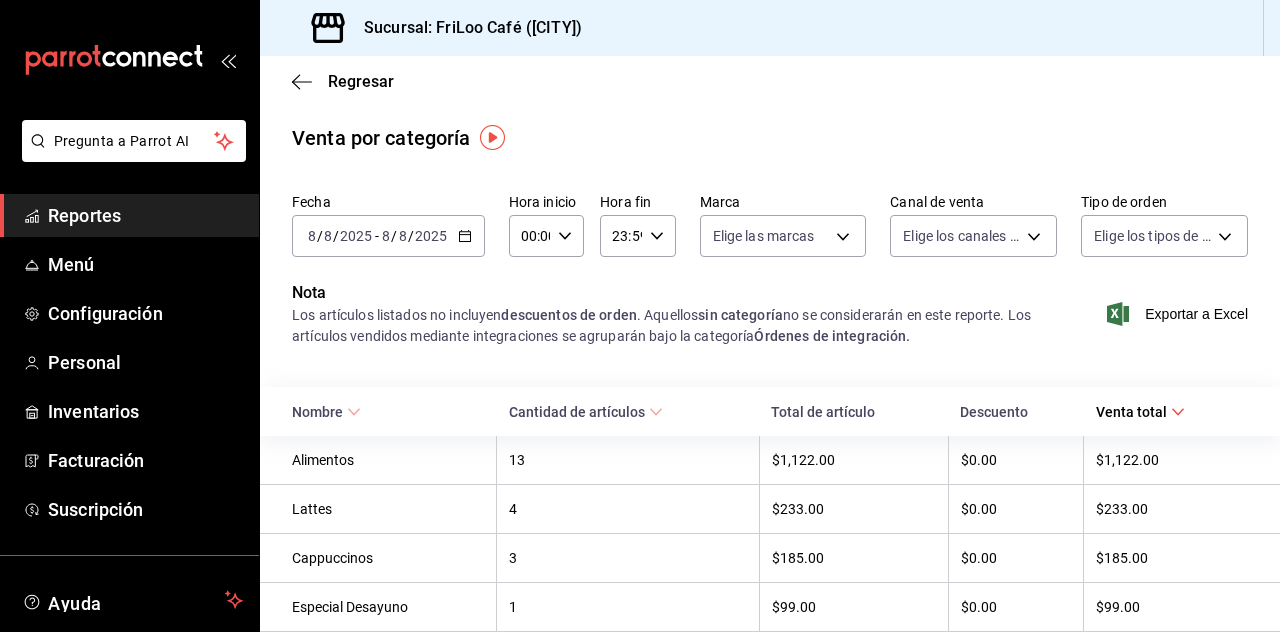 click on "Pregunta a Parrot AI Reportes   Menú   Configuración   Personal   Inventarios   Facturación   Suscripción   Ayuda Recomienda Parrot   [FIRST] [LAST]   Sugerir nueva función   Sucursal: FriLoo Café ([CITY]) Regresar Venta por categoría Fecha [DATE] [DATE] - [DATE] [DATE] Hora inicio [TIME] Hora inicio Hora fin [TIME] Hora fin Marca Elige las marcas Canal de venta Elige los canales de venta Tipo de orden Elige los tipos de orden Nota Los artículos listados no incluyen  descuentos de orden . Aquellos  sin categoría  no se considerarán en este reporte. Los artículos vendidos mediante integraciones se agruparán bajo la categoría  Órdenes de integración. Exportar a Excel Nombre Cantidad de artículos Total de artículo Descuento Venta total Alimentos 13 $1,122.00 $0.00 $1,122.00 Lattes 4 $233.00 $0.00 $233.00 Cappuccinos 3 $185.00 $0.00 $185.00 Especial Desayuno 1 $99.00 $0.00 $99.00 Postres 2 $90.00 $0.00 $90.00 Merch 1 $69.00 $0.00 $69.00 Smoothies 1 $65.00 $0.00 $65.00 Clásicos 1 1" at bounding box center (640, 316) 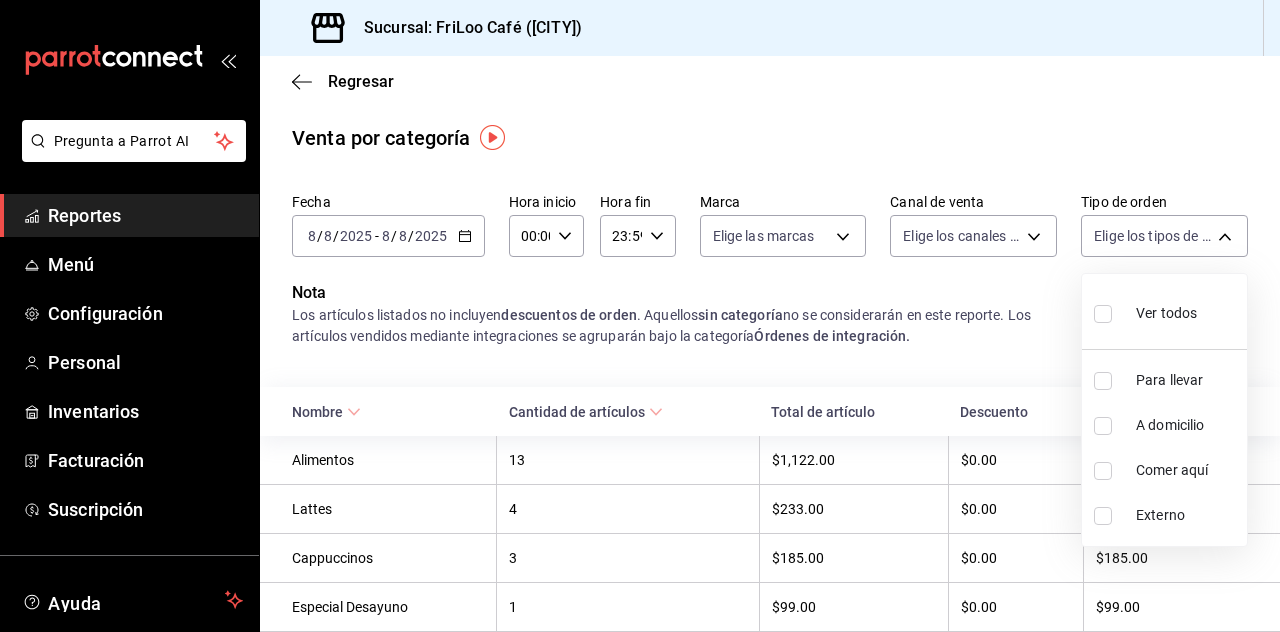 click at bounding box center (640, 316) 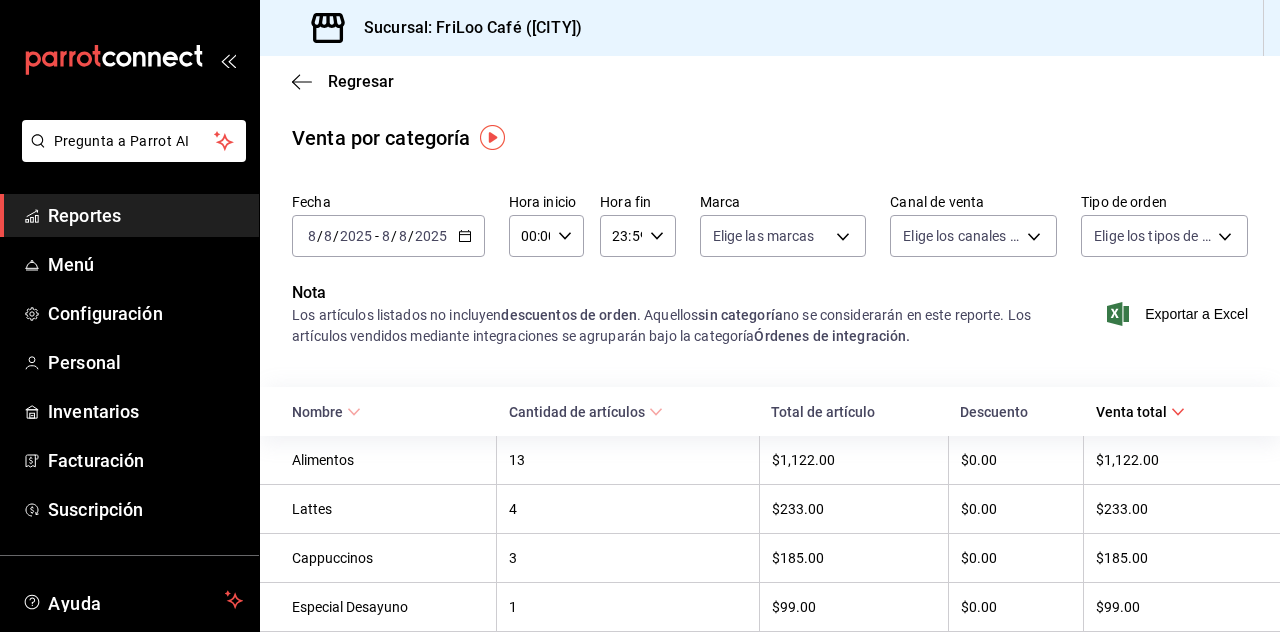 click on "Reportes" at bounding box center [145, 215] 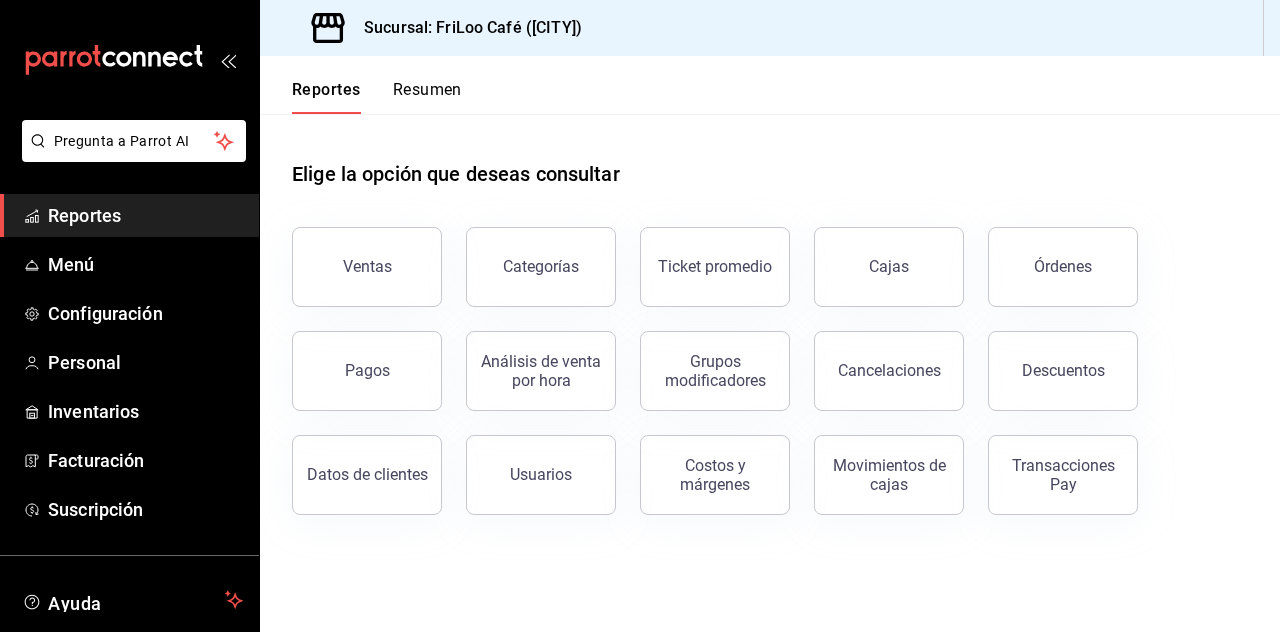 click on "Análisis de venta por hora" at bounding box center [541, 371] 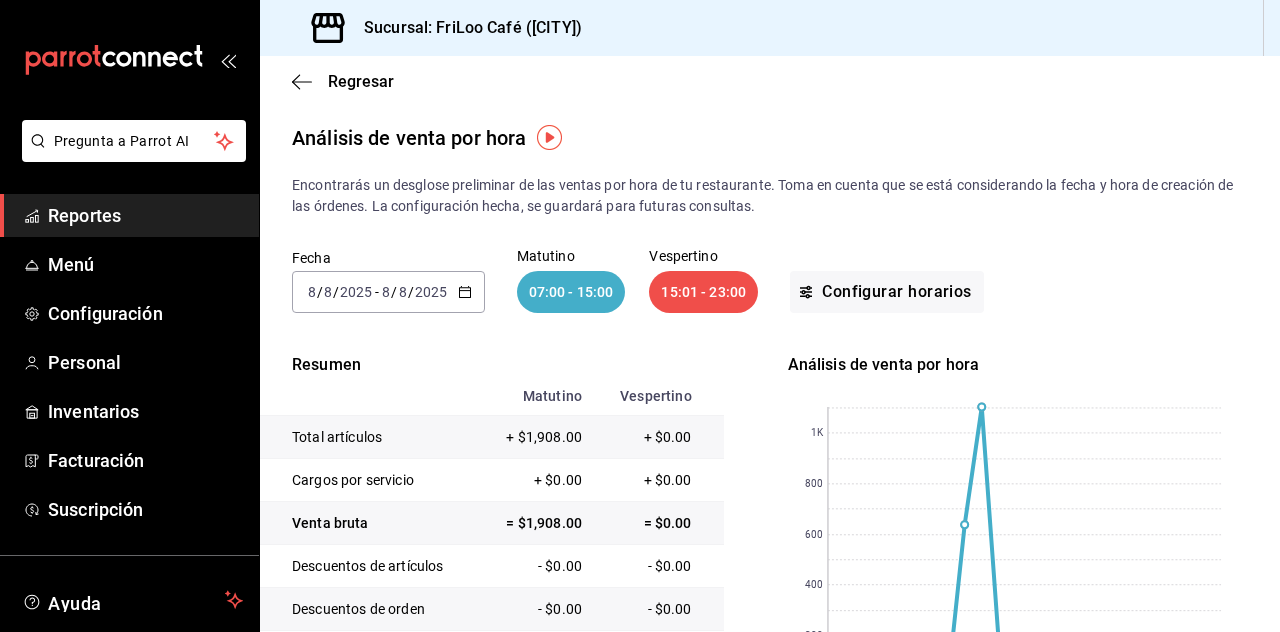 click on "2025" at bounding box center [431, 292] 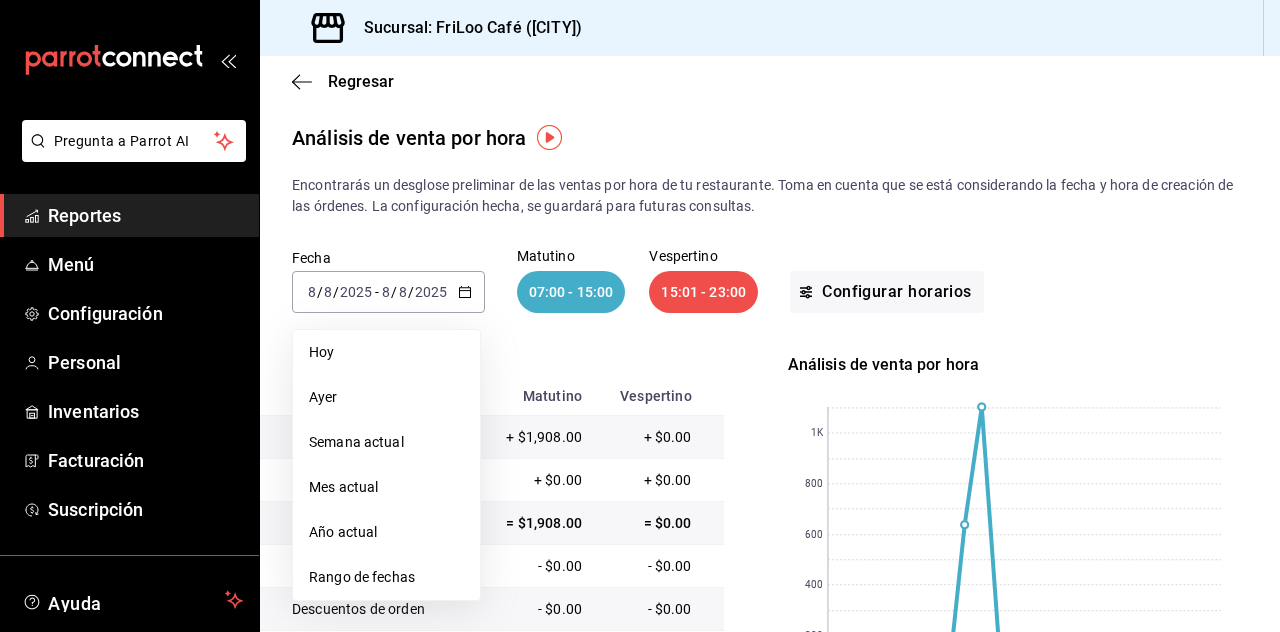 click on "Hoy" at bounding box center [386, 352] 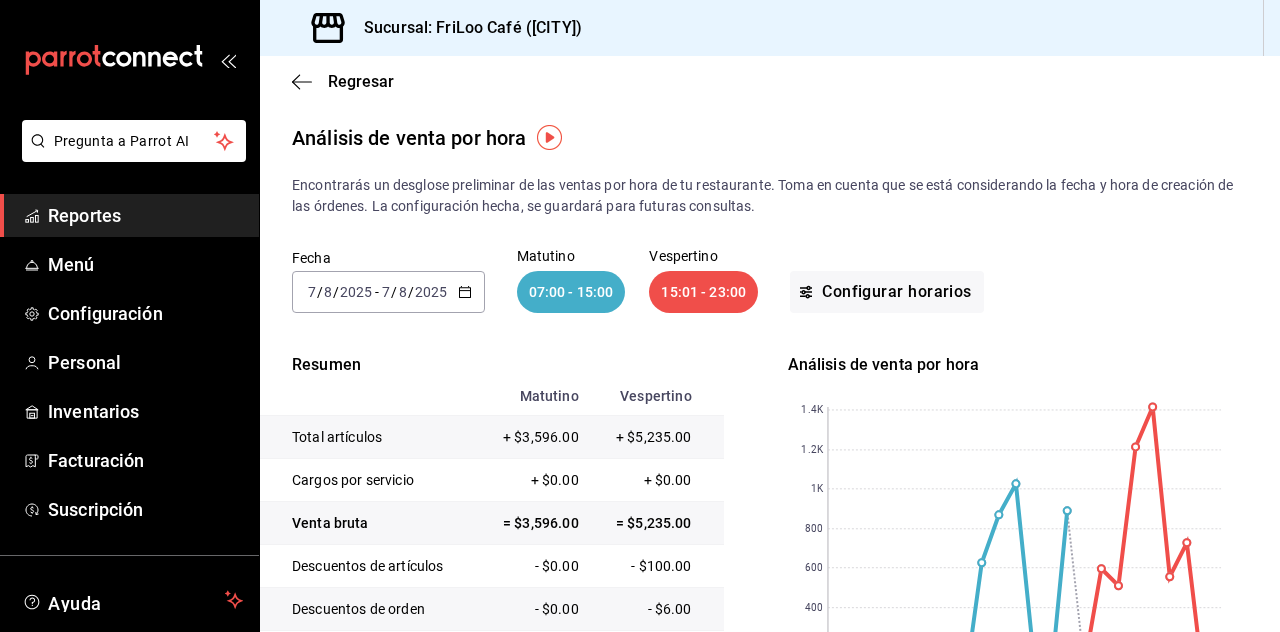 click 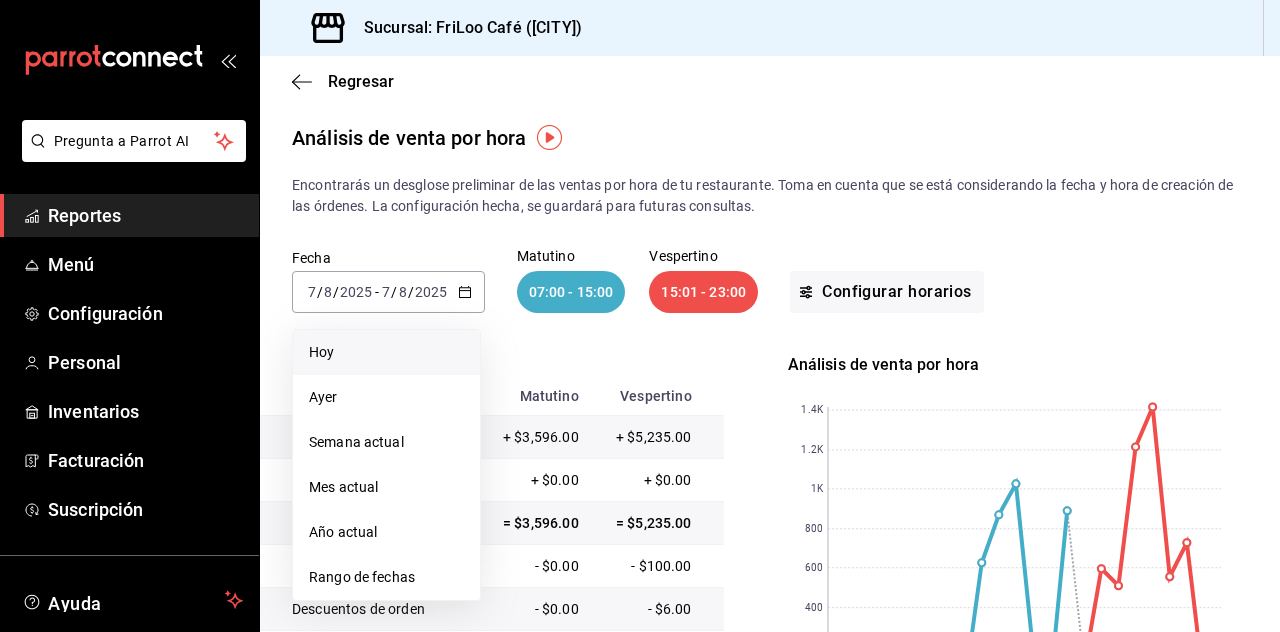 click on "Mes actual" at bounding box center (386, 487) 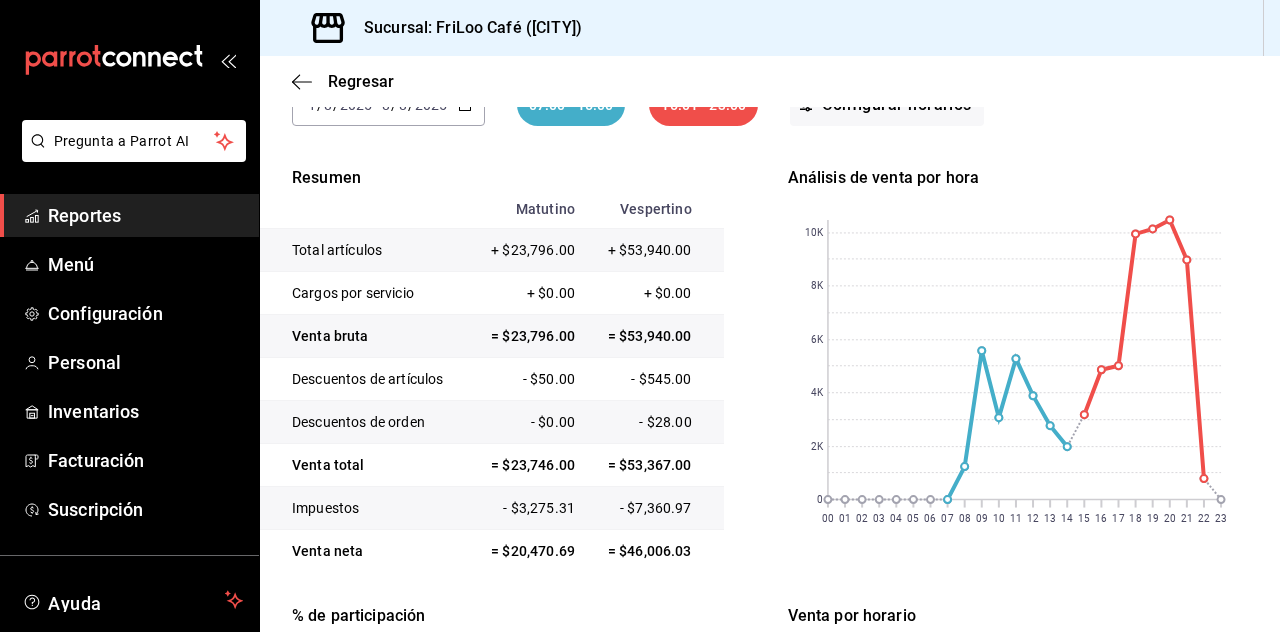 scroll, scrollTop: 0, scrollLeft: 0, axis: both 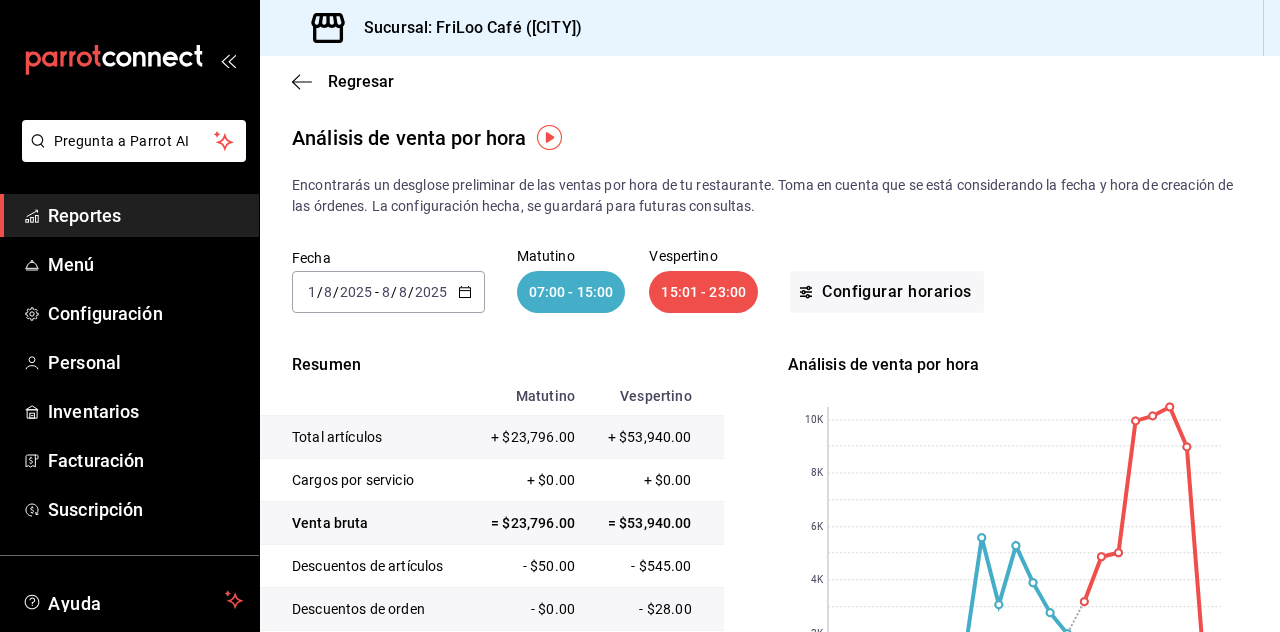 click on "Reportes" at bounding box center (145, 215) 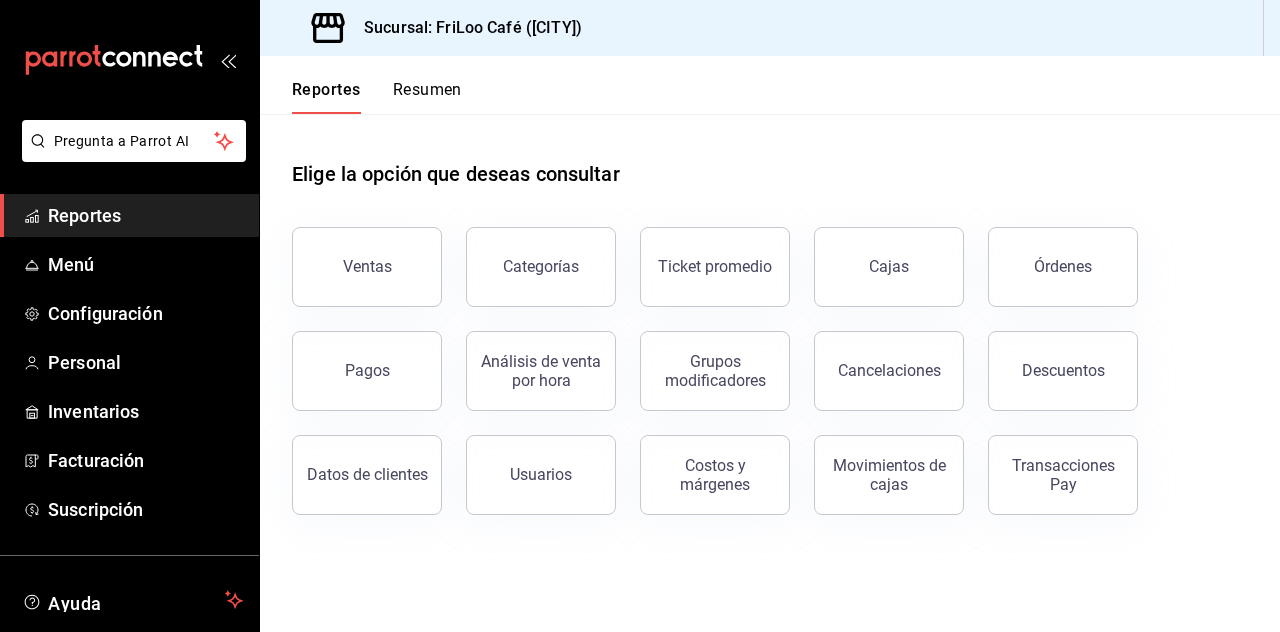 click on "Grupos modificadores" at bounding box center [715, 371] 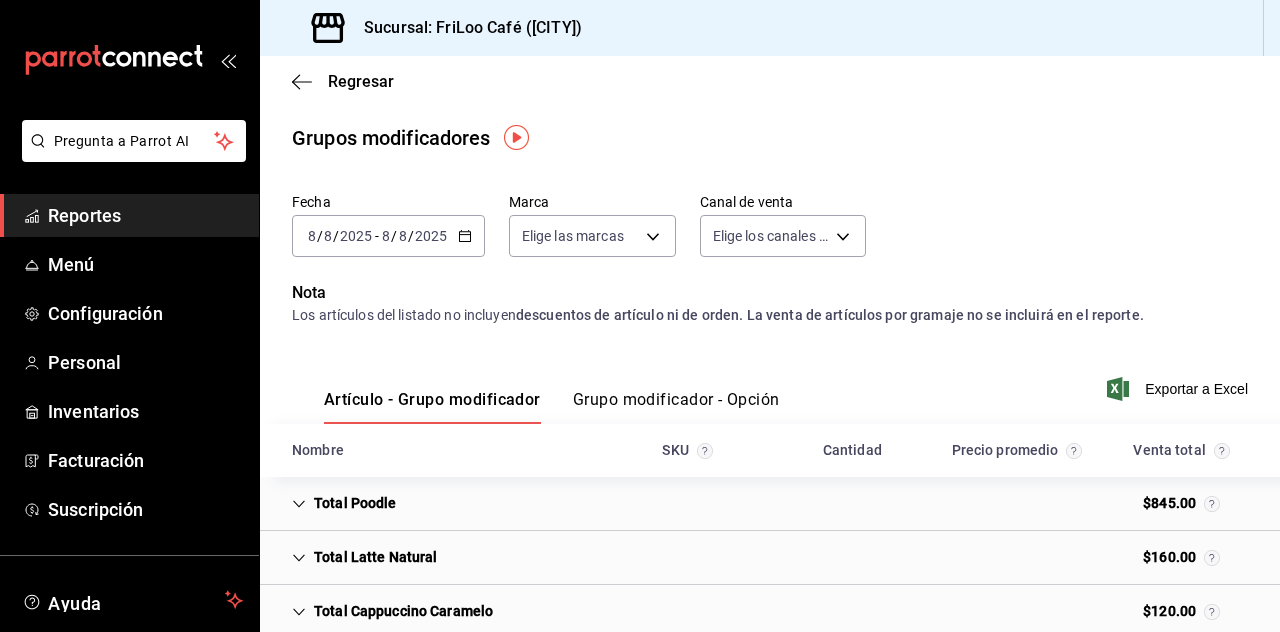 click on "2025" at bounding box center [431, 236] 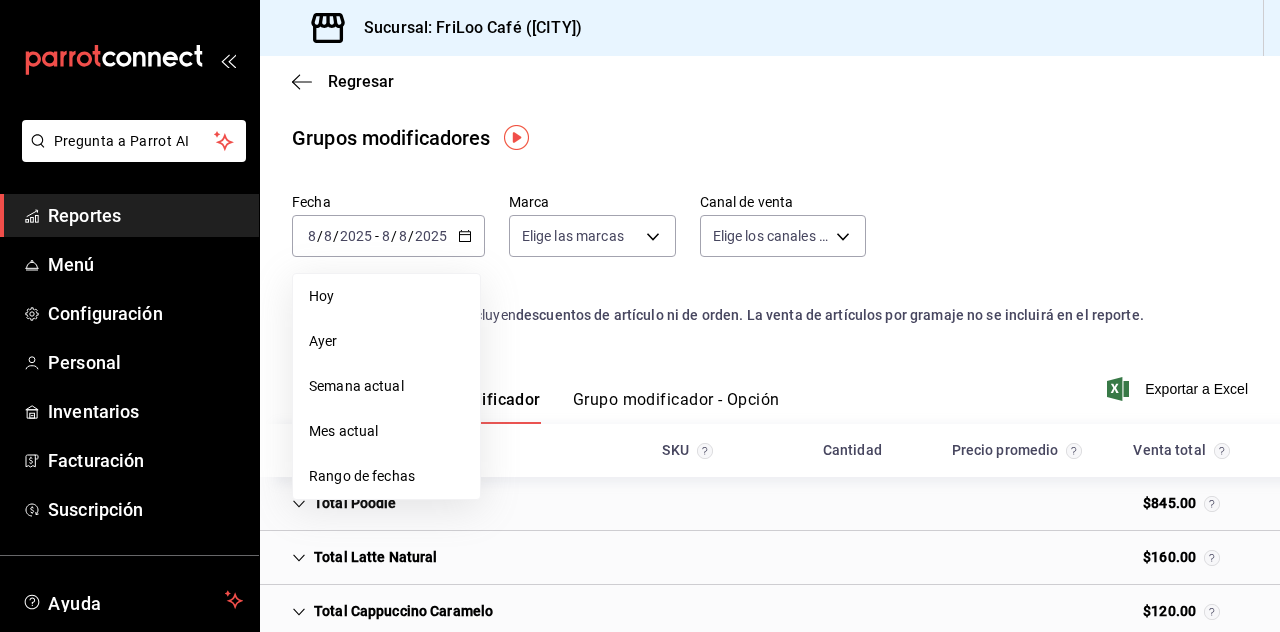 click on "Mes actual" at bounding box center (386, 431) 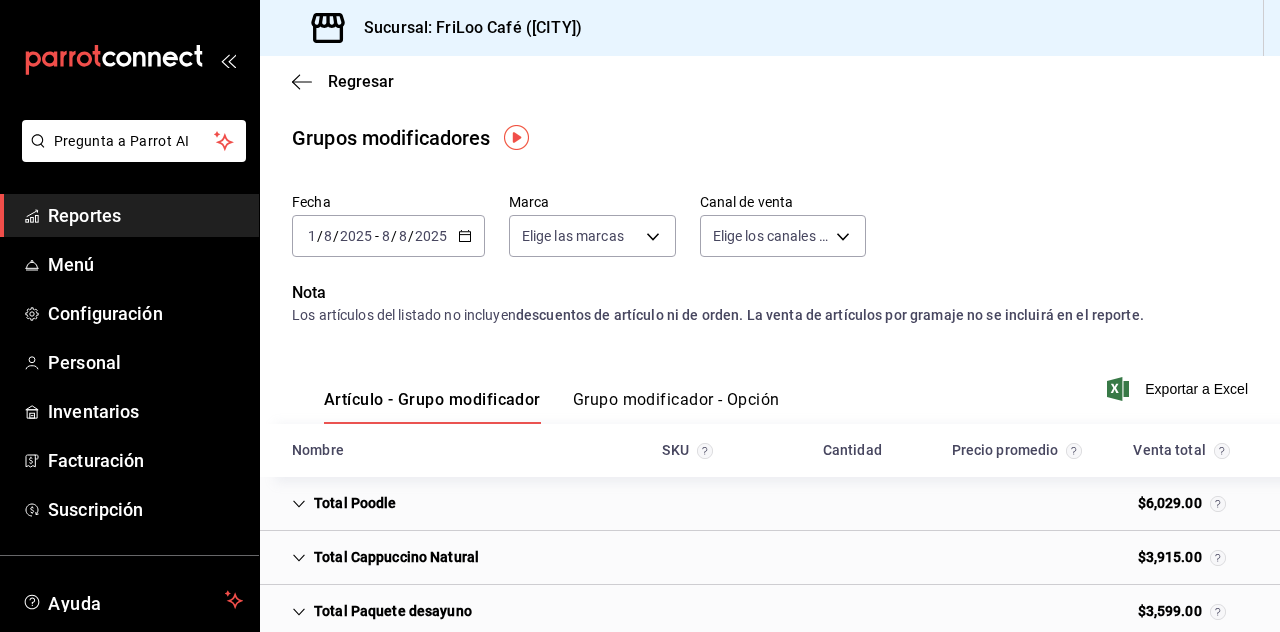 click on "Grupo modificador - Opción" at bounding box center (676, 407) 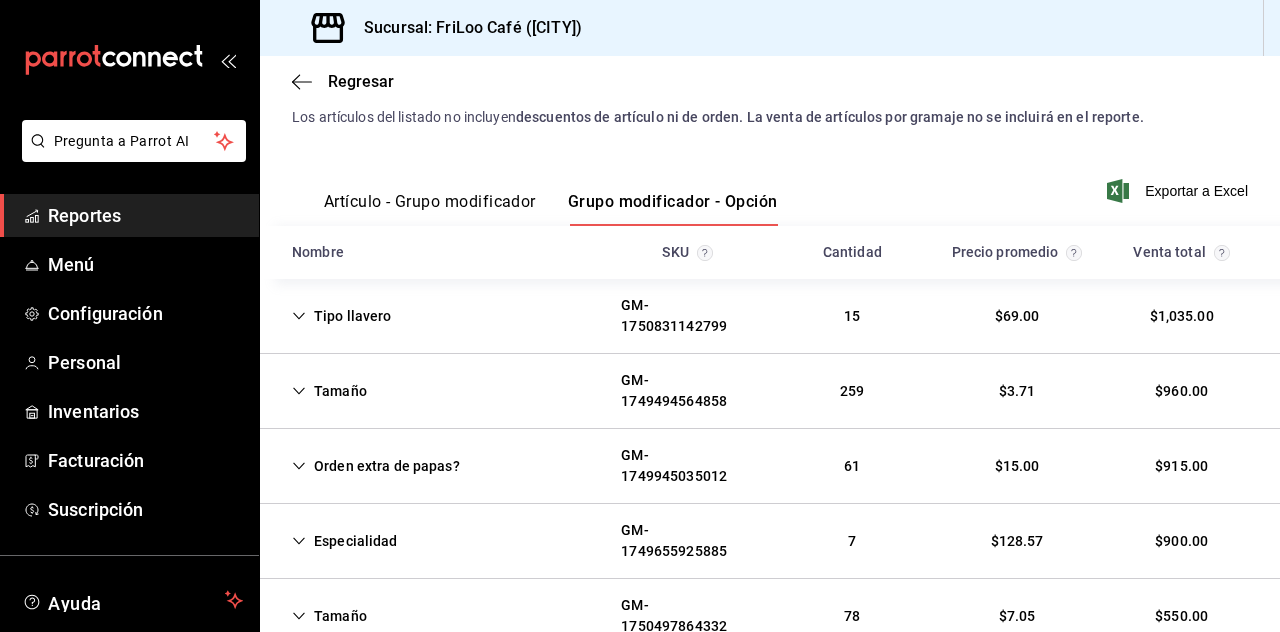 scroll, scrollTop: 198, scrollLeft: 0, axis: vertical 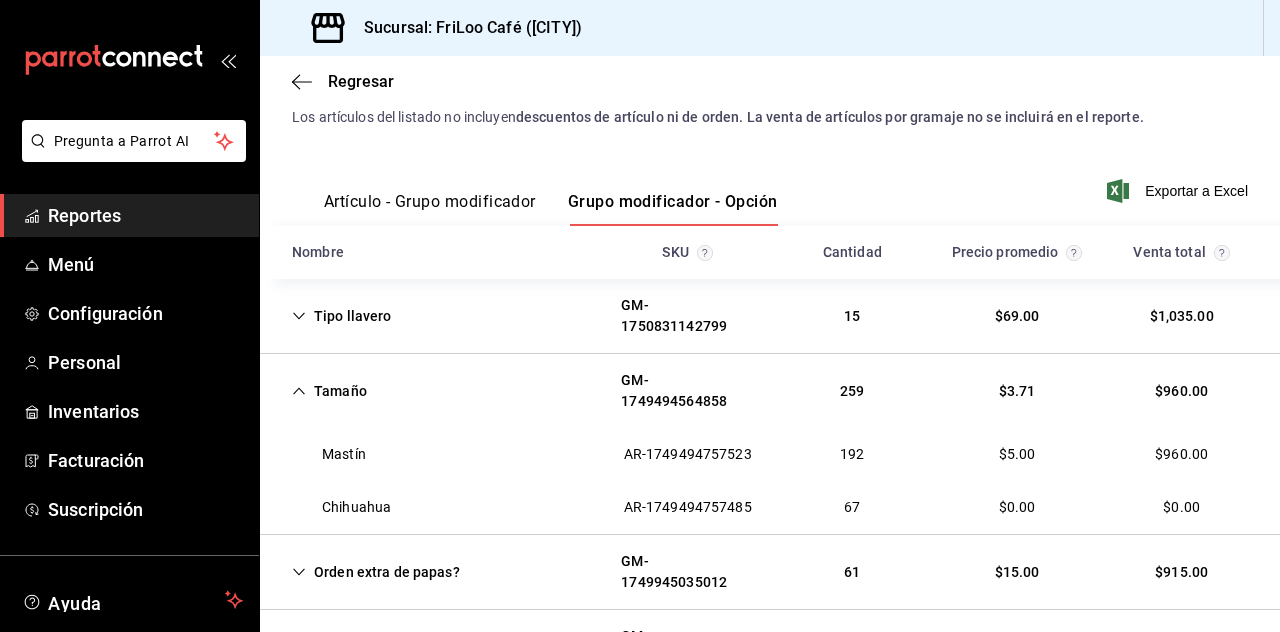 click on "Tamaño" at bounding box center (329, 391) 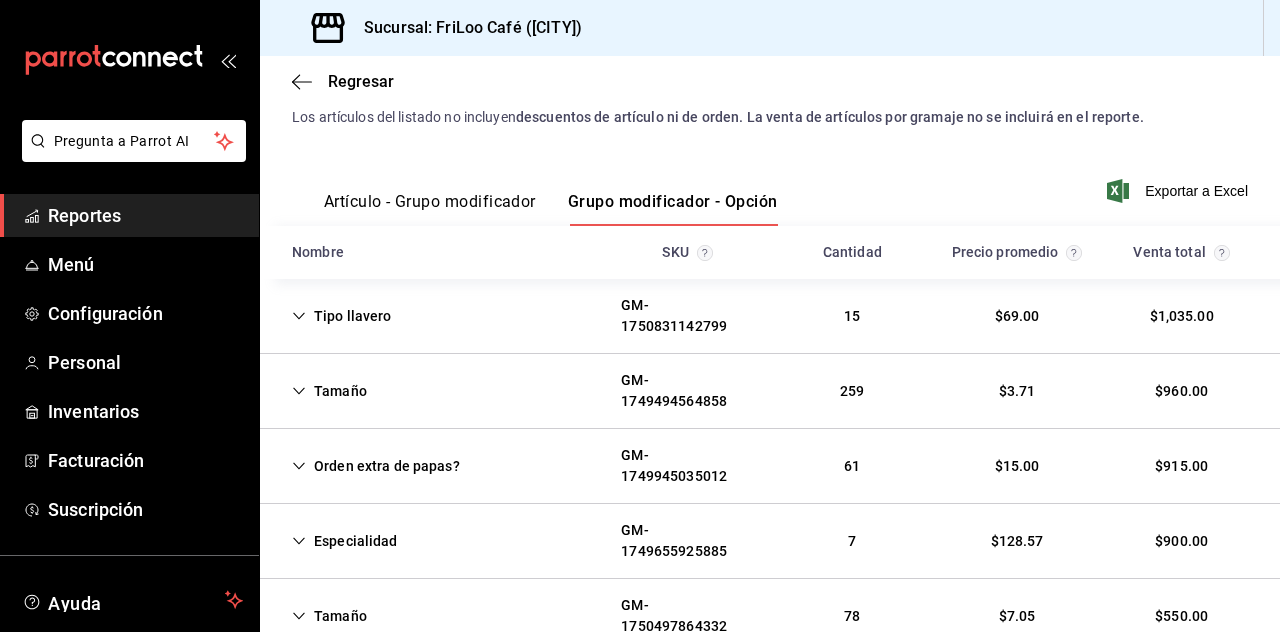 click on "Orden extra de papas?" at bounding box center [376, 466] 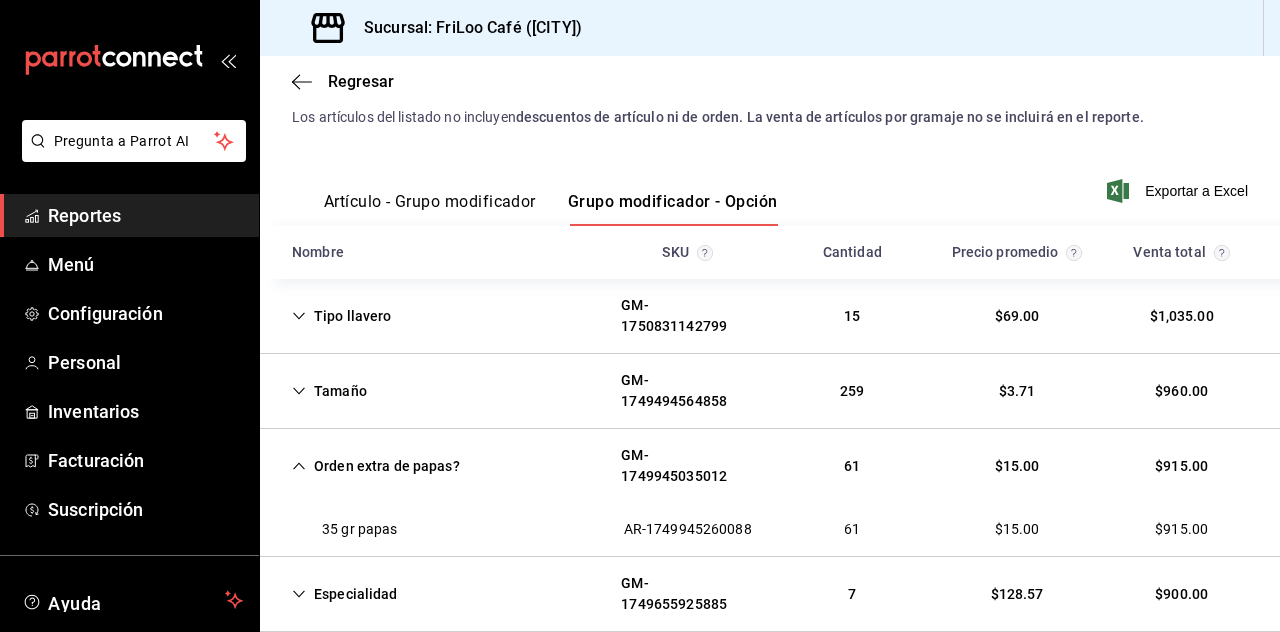 click 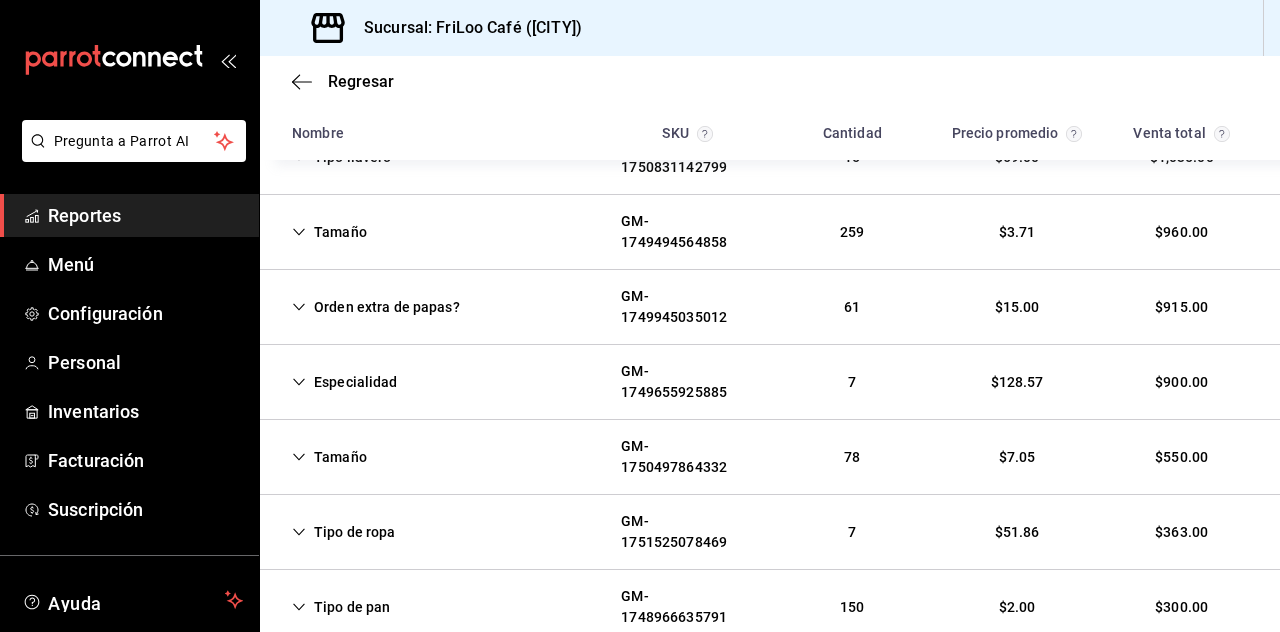 scroll, scrollTop: 382, scrollLeft: 0, axis: vertical 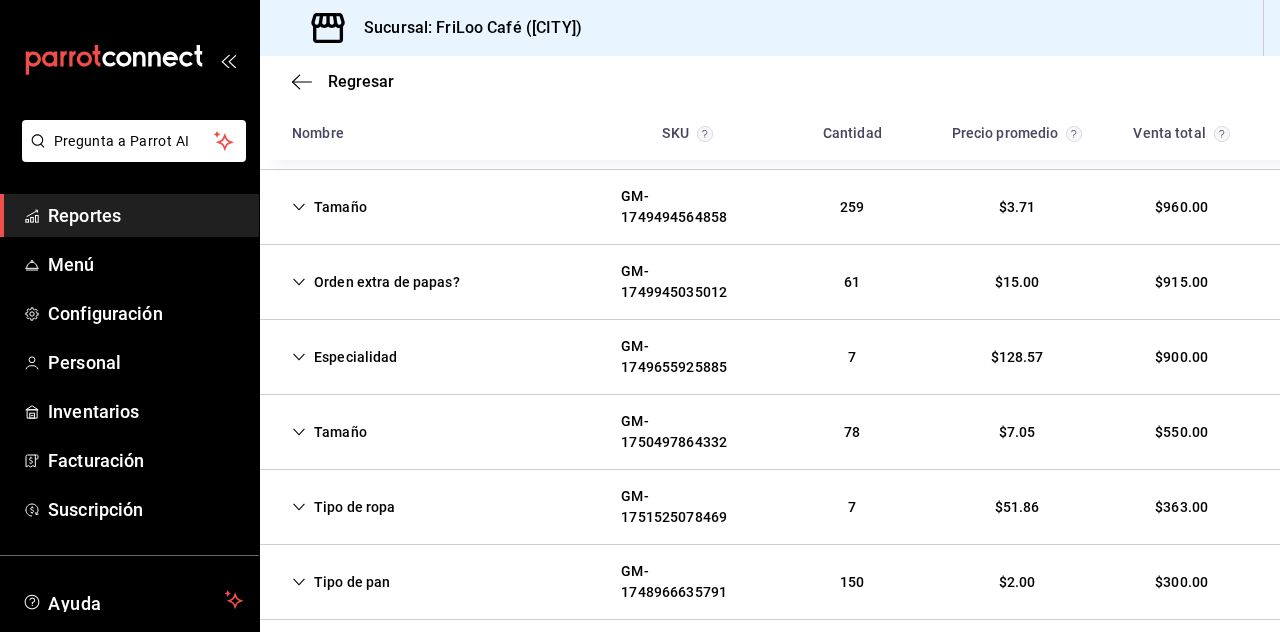 click 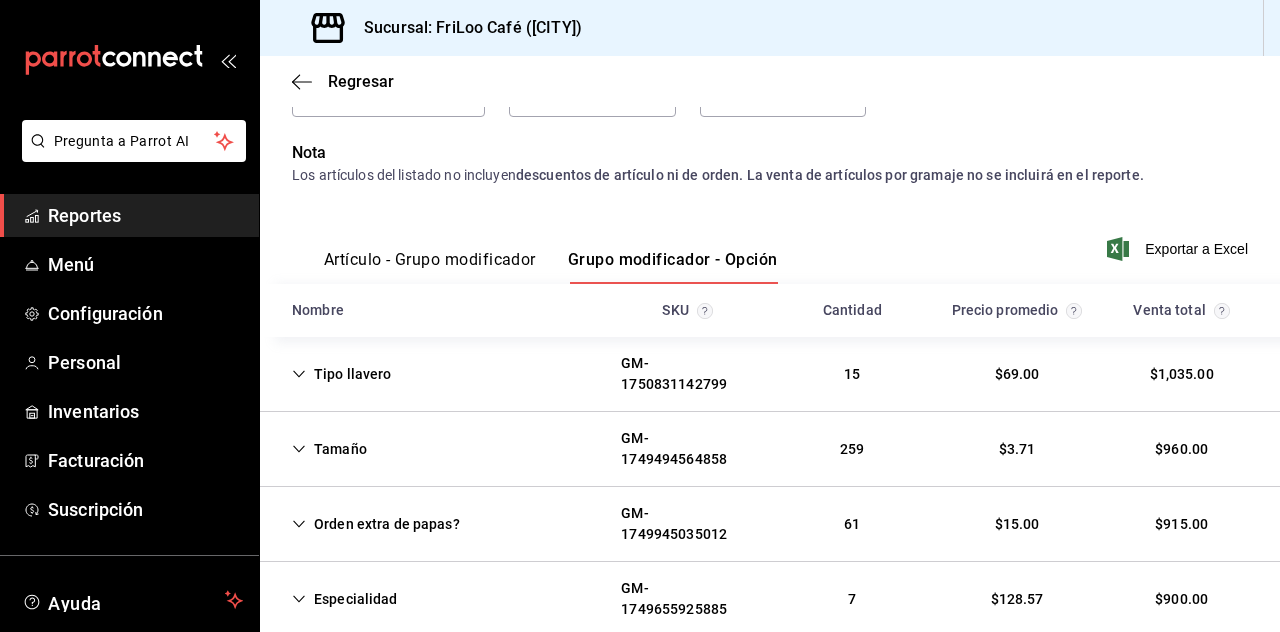 scroll, scrollTop: 0, scrollLeft: 0, axis: both 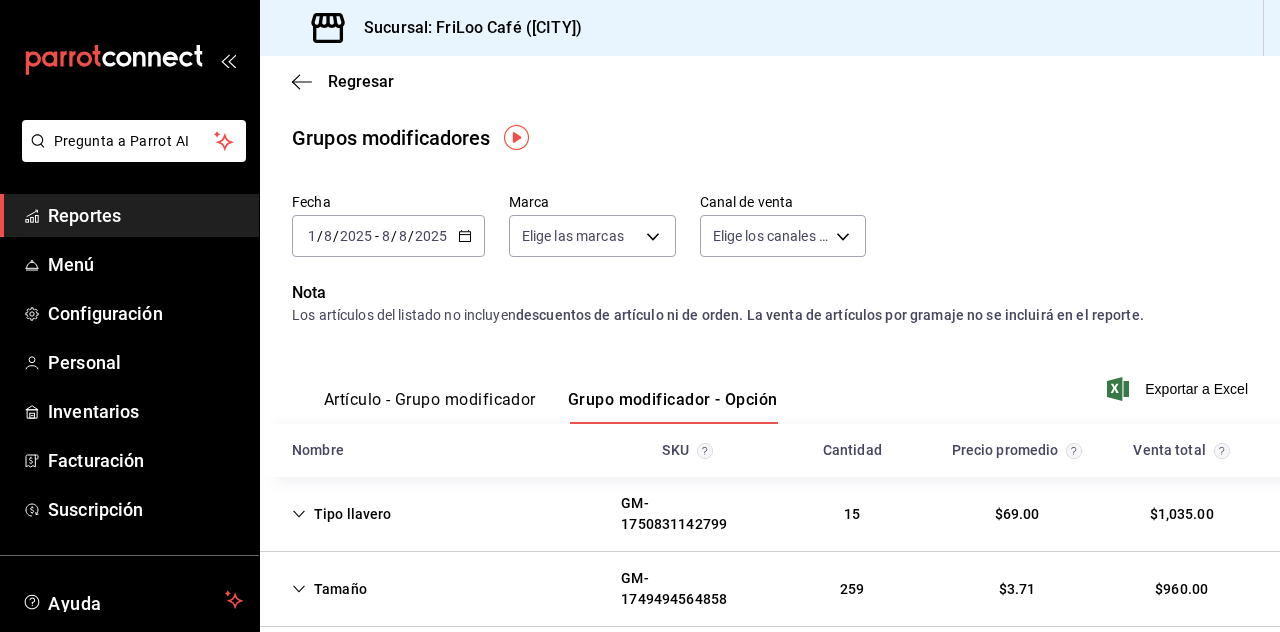 click 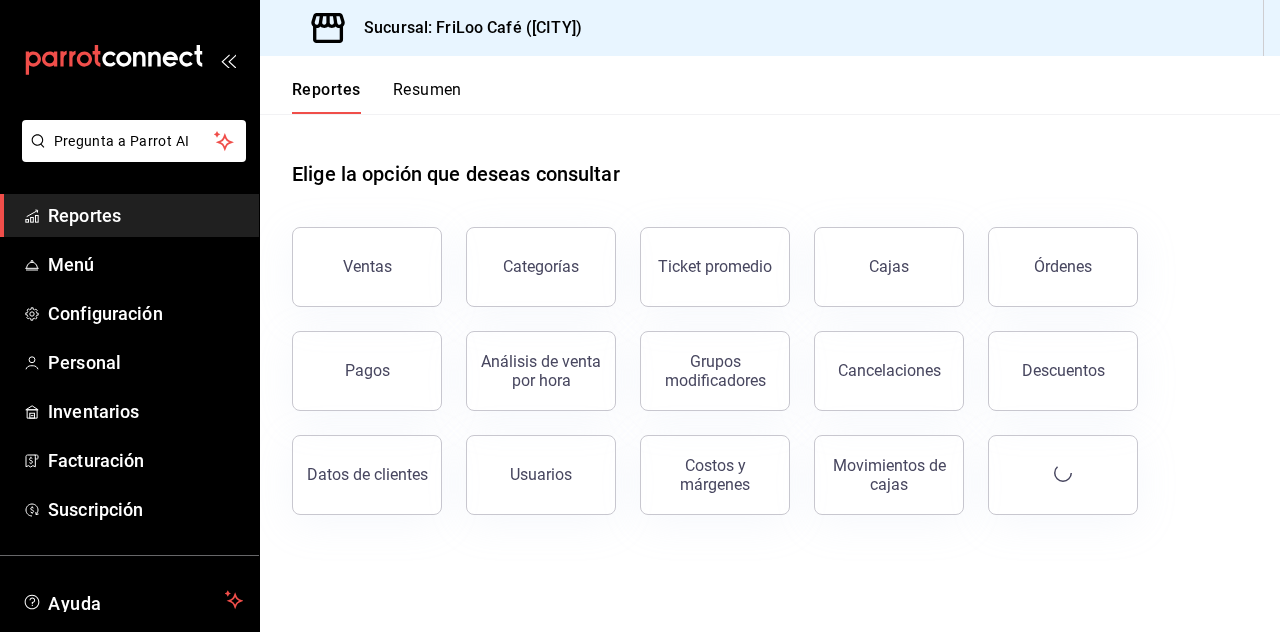 click on "Categorías" at bounding box center [541, 267] 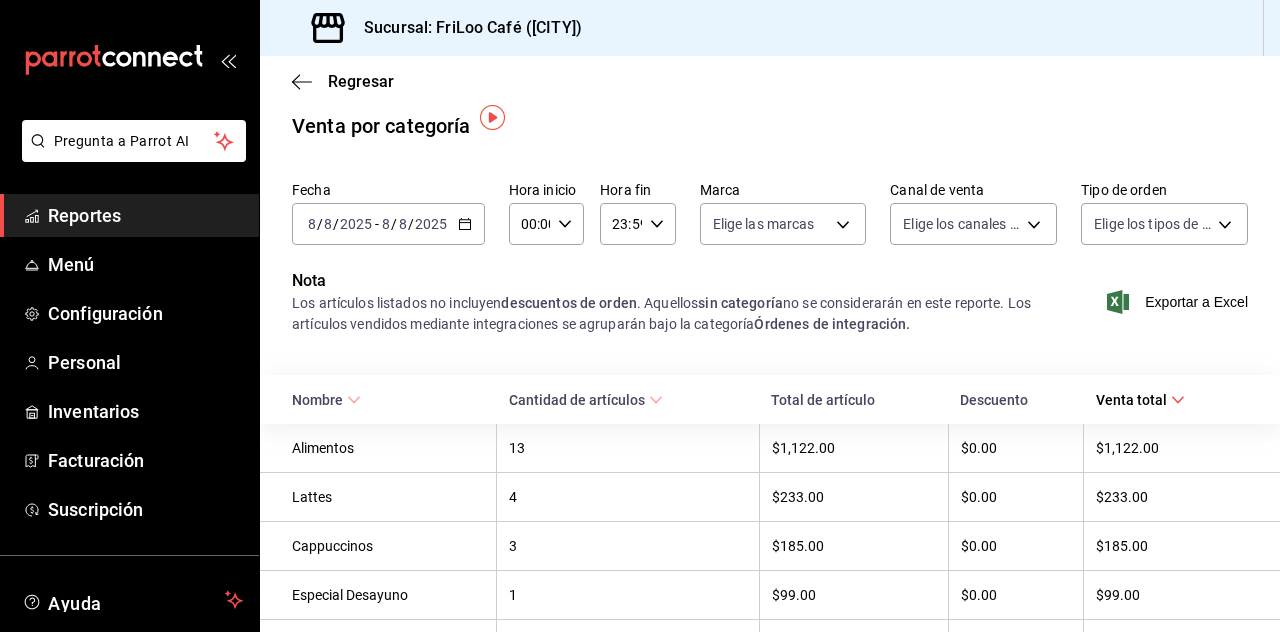 scroll, scrollTop: 21, scrollLeft: 0, axis: vertical 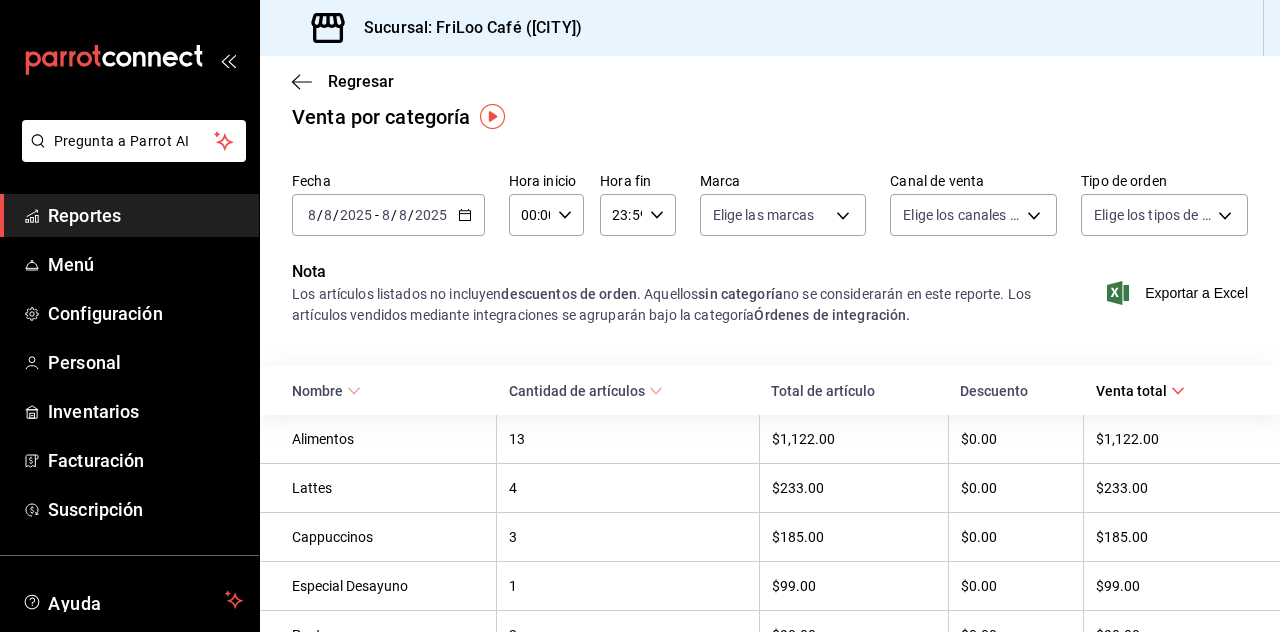 click on "2025" at bounding box center [431, 215] 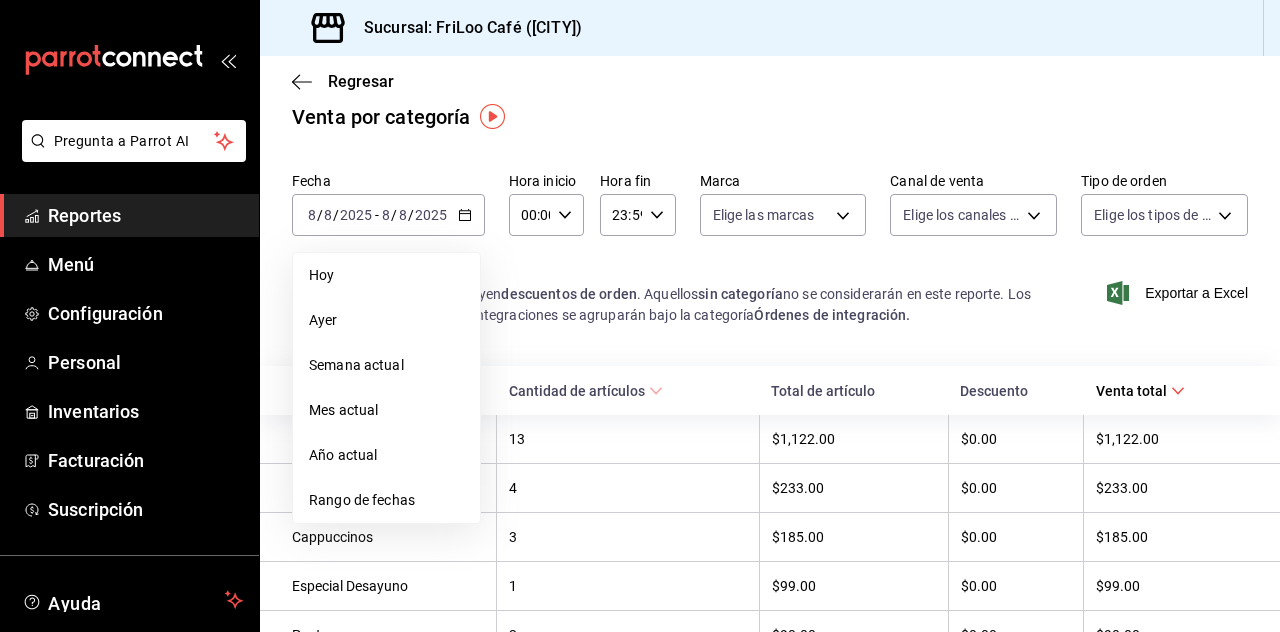 click on "Mes actual" at bounding box center [386, 410] 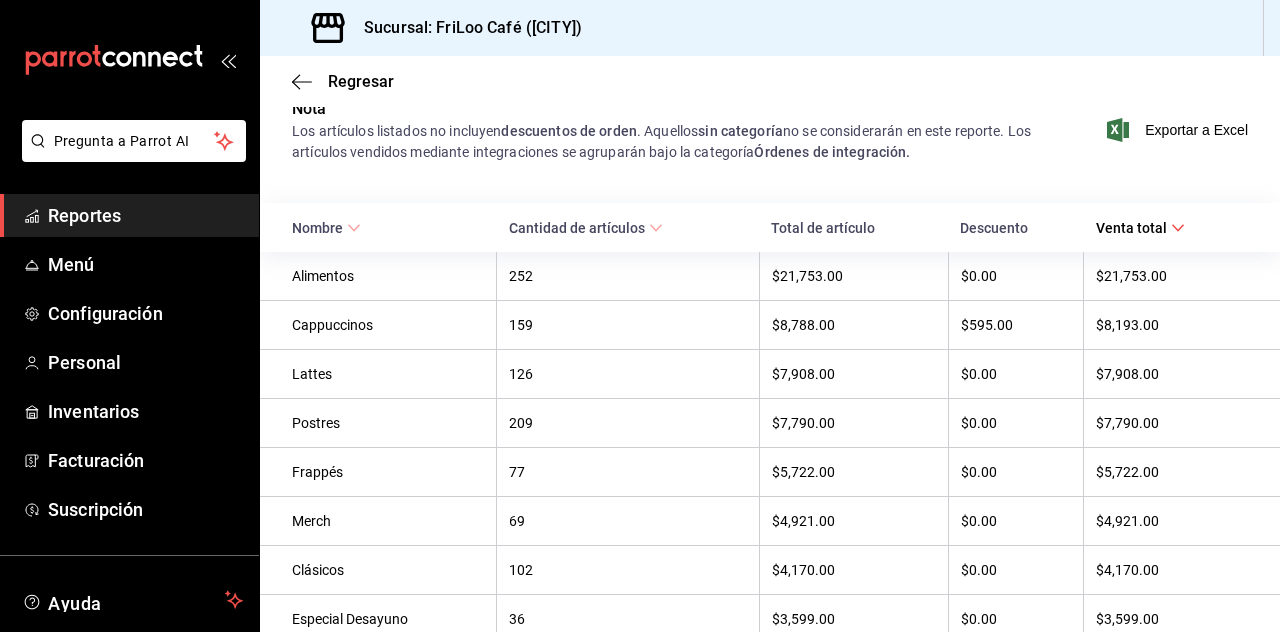 scroll, scrollTop: 181, scrollLeft: 0, axis: vertical 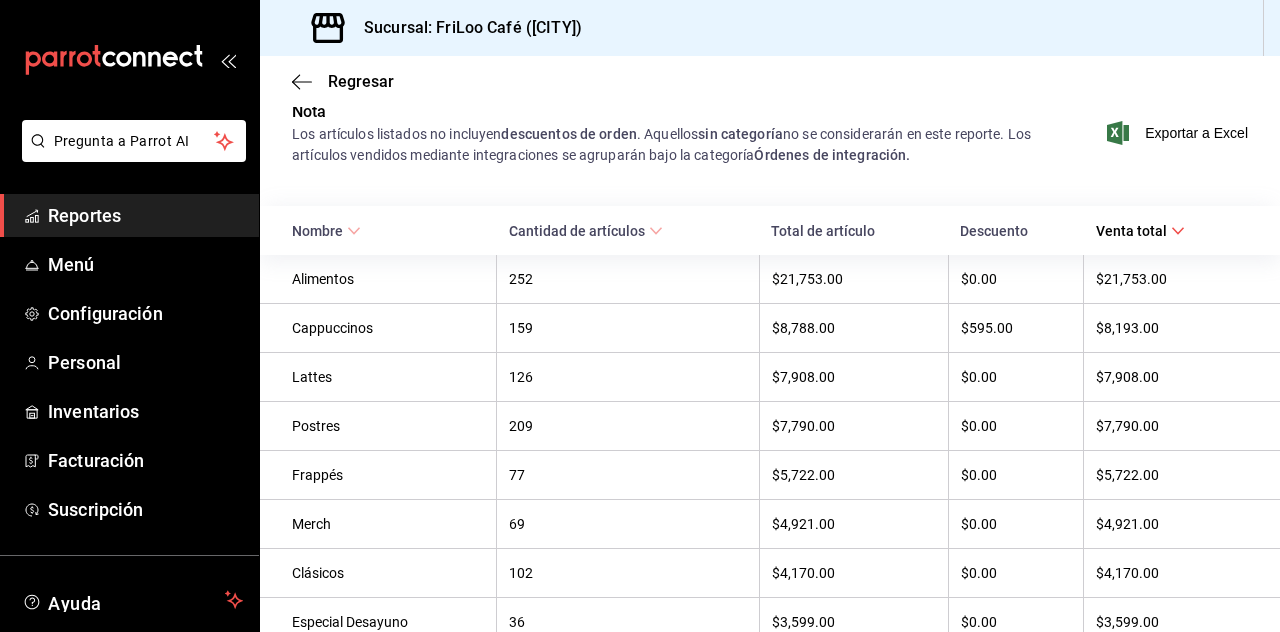 click on "Alimentos" at bounding box center [378, 279] 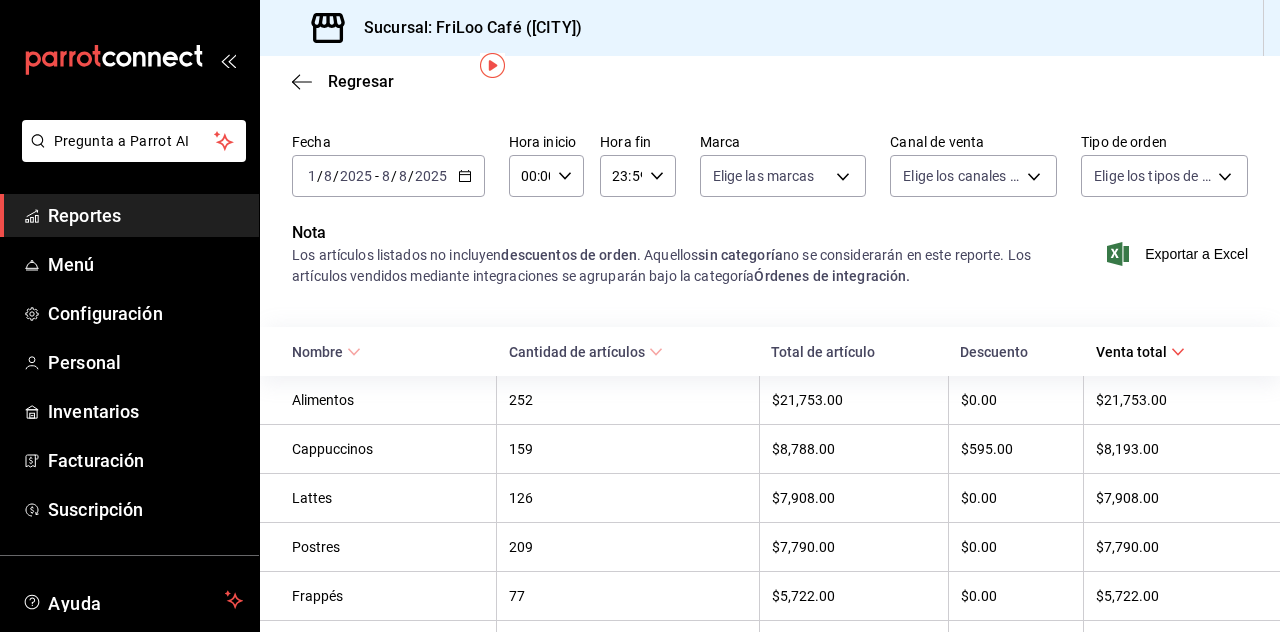 scroll, scrollTop: 0, scrollLeft: 0, axis: both 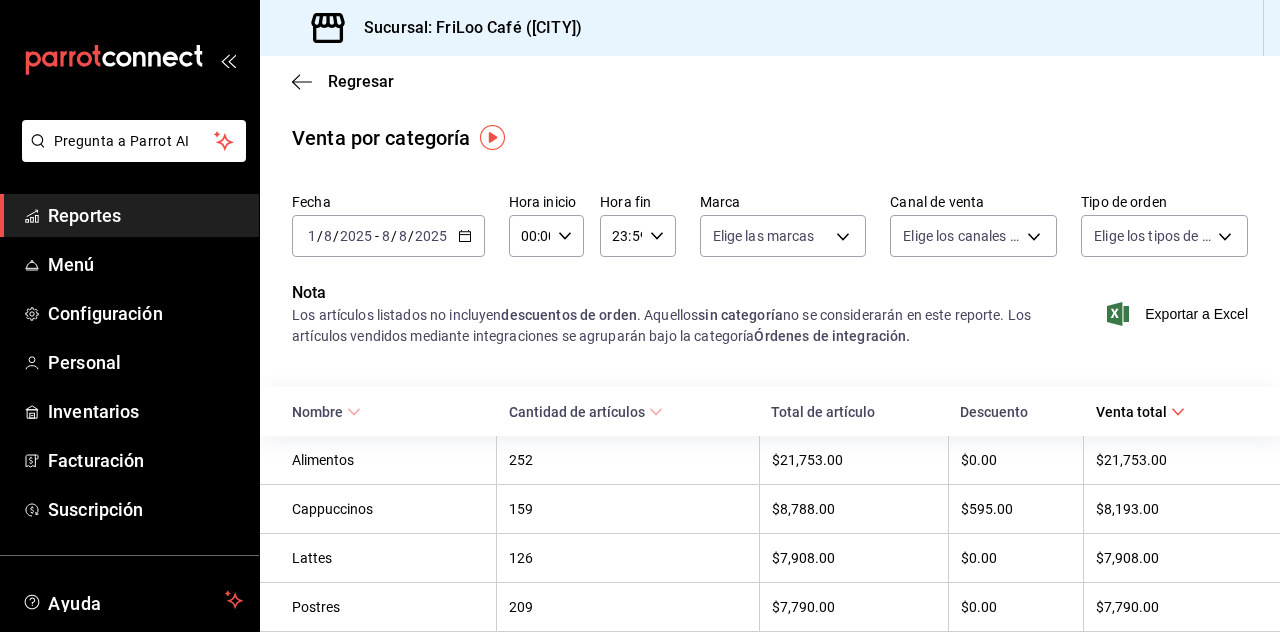 click on "Regresar" at bounding box center (343, 81) 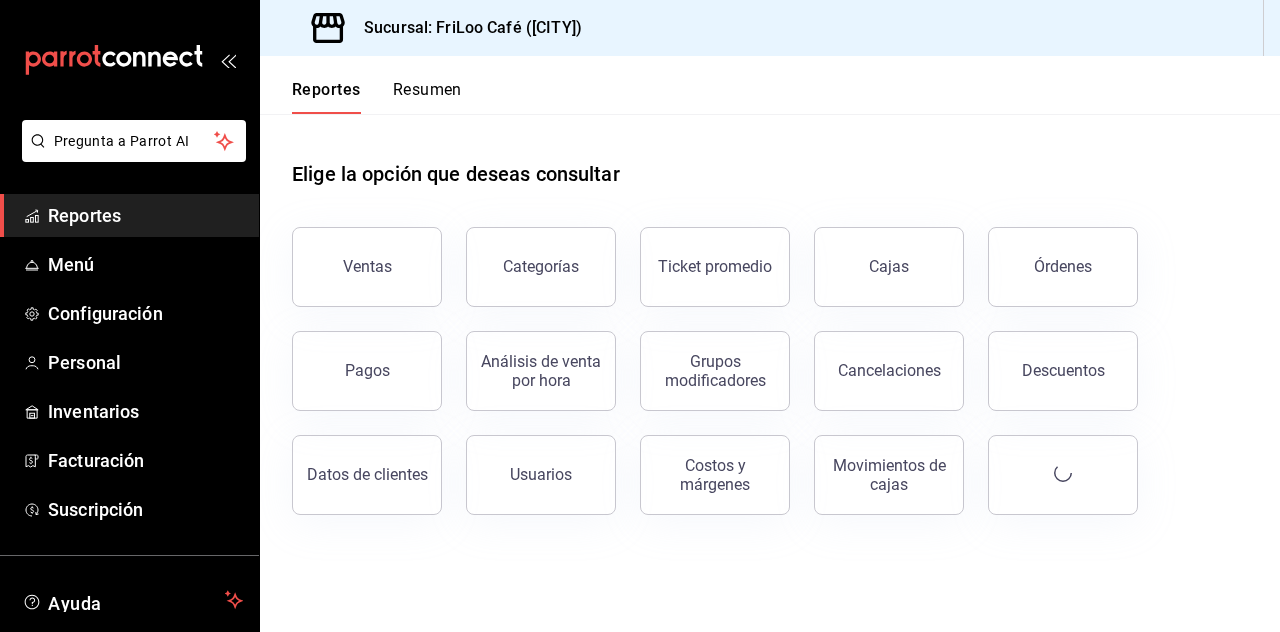 click on "Ventas" at bounding box center [367, 267] 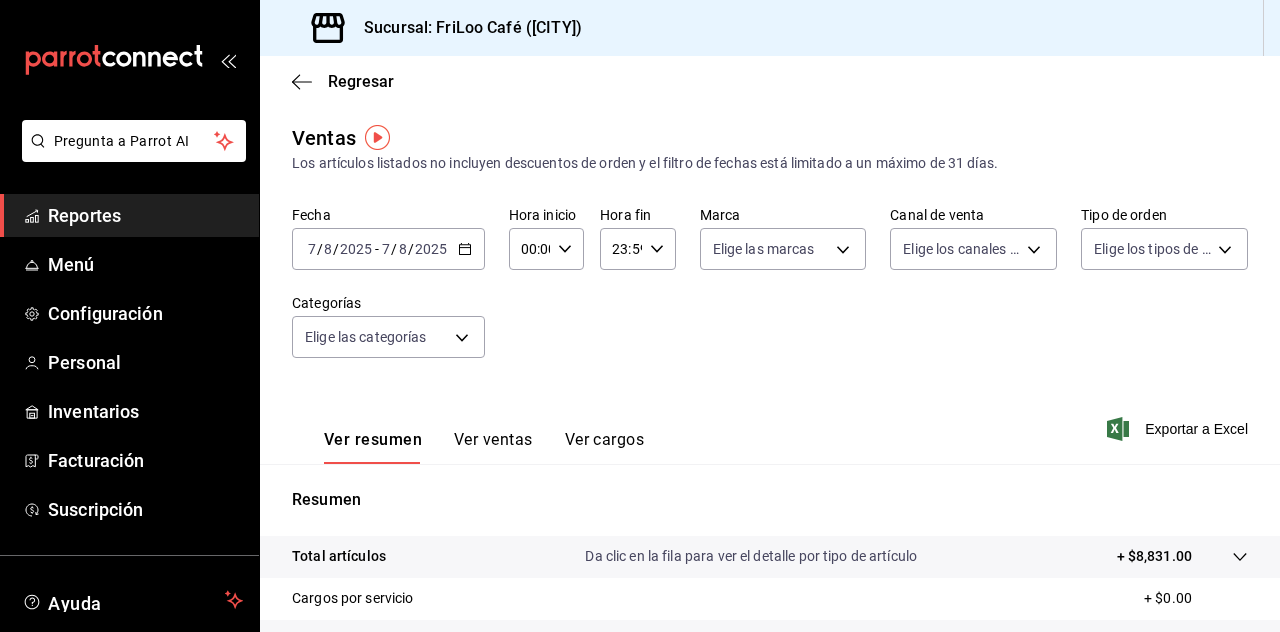 click on "2025" at bounding box center (431, 249) 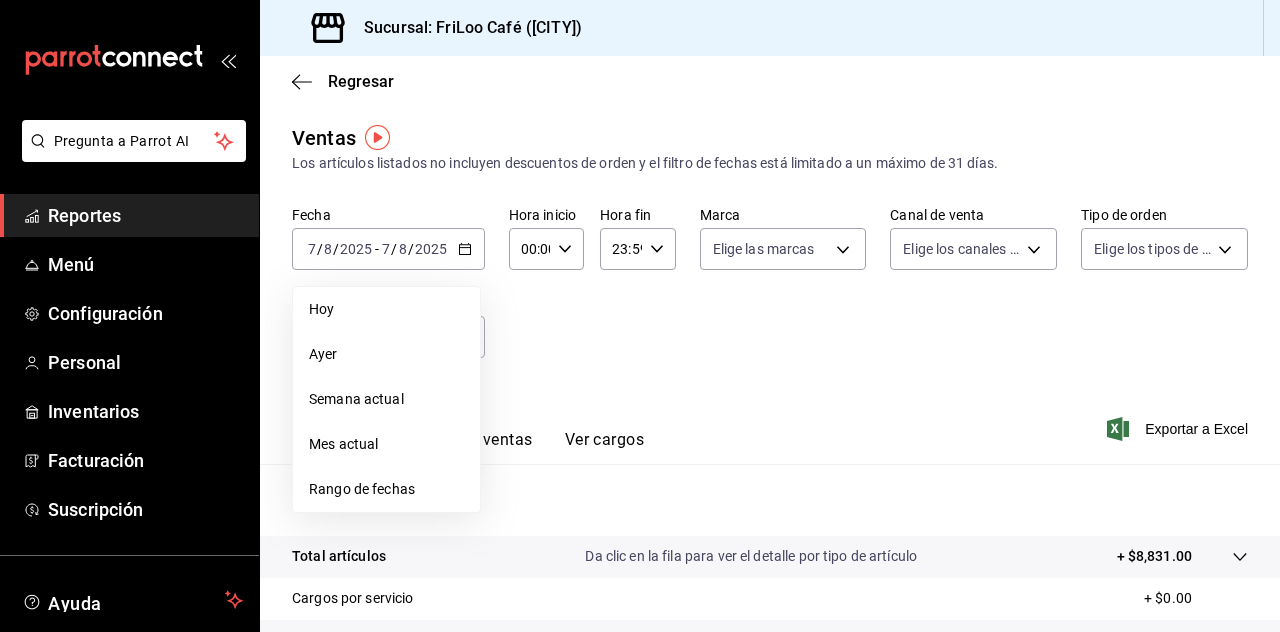 click on "Mes actual" at bounding box center (386, 444) 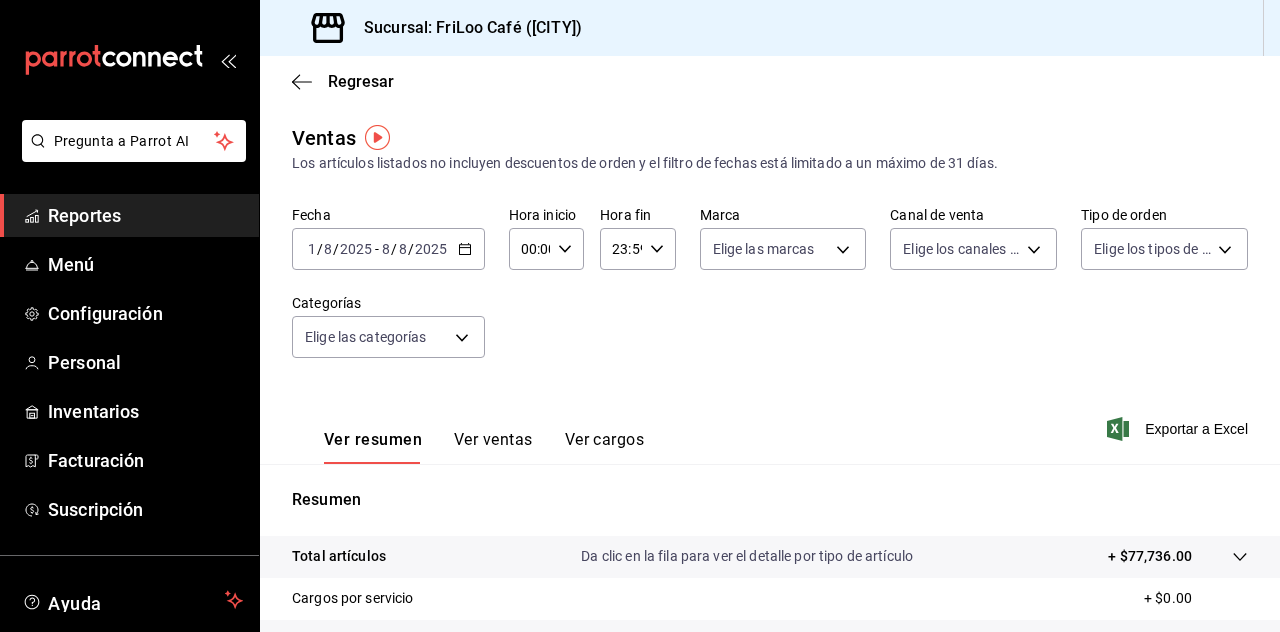 click on "Ver ventas" at bounding box center (493, 447) 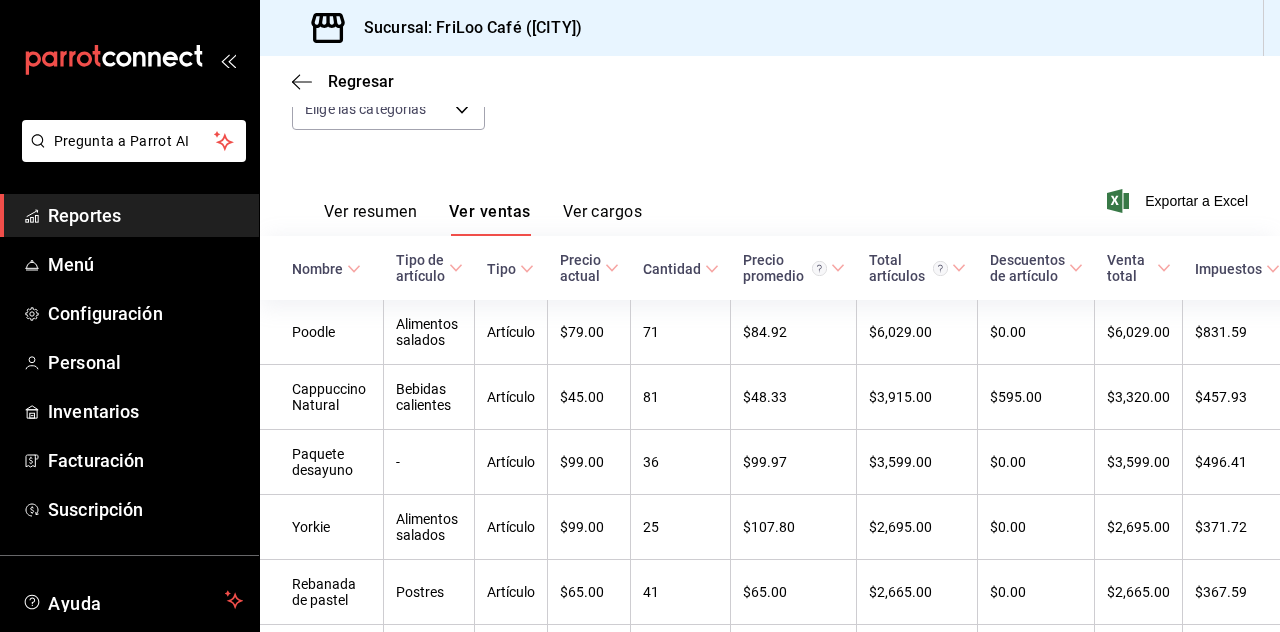 scroll, scrollTop: 226, scrollLeft: 0, axis: vertical 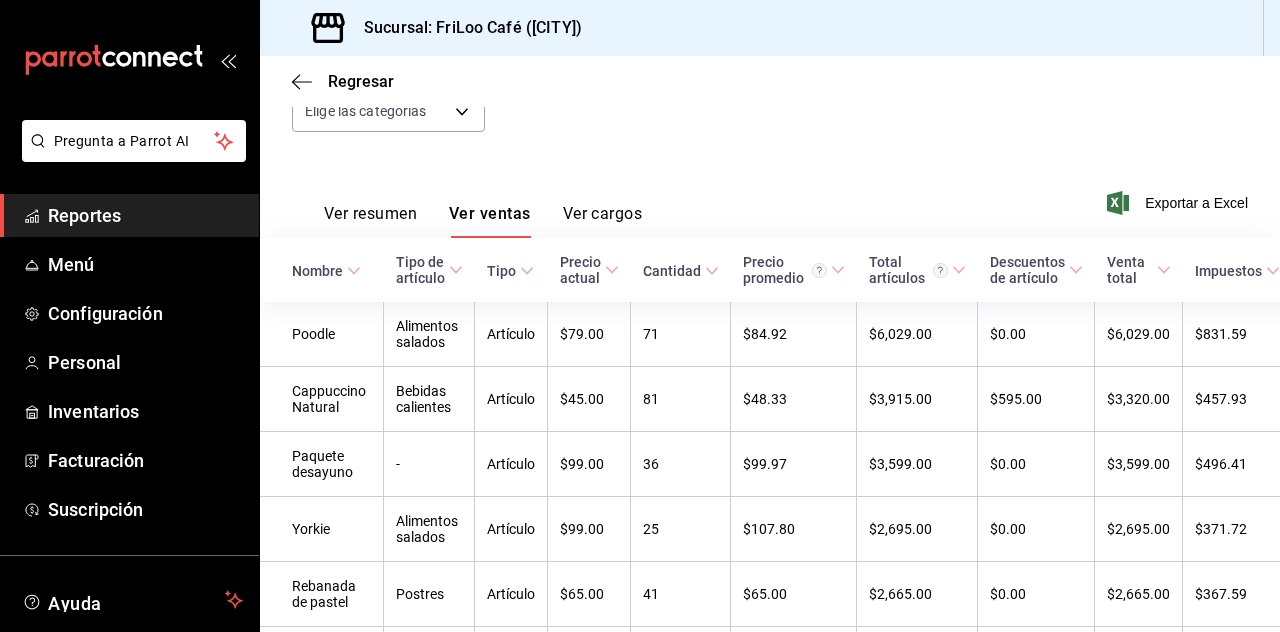click 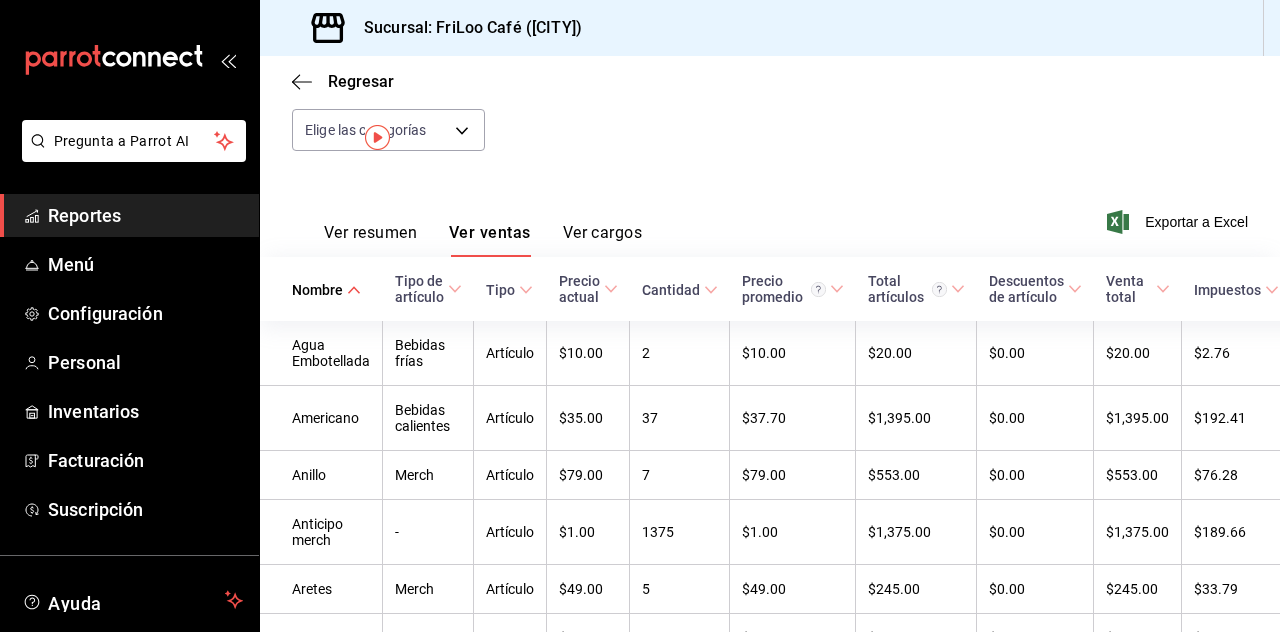 scroll, scrollTop: 0, scrollLeft: 0, axis: both 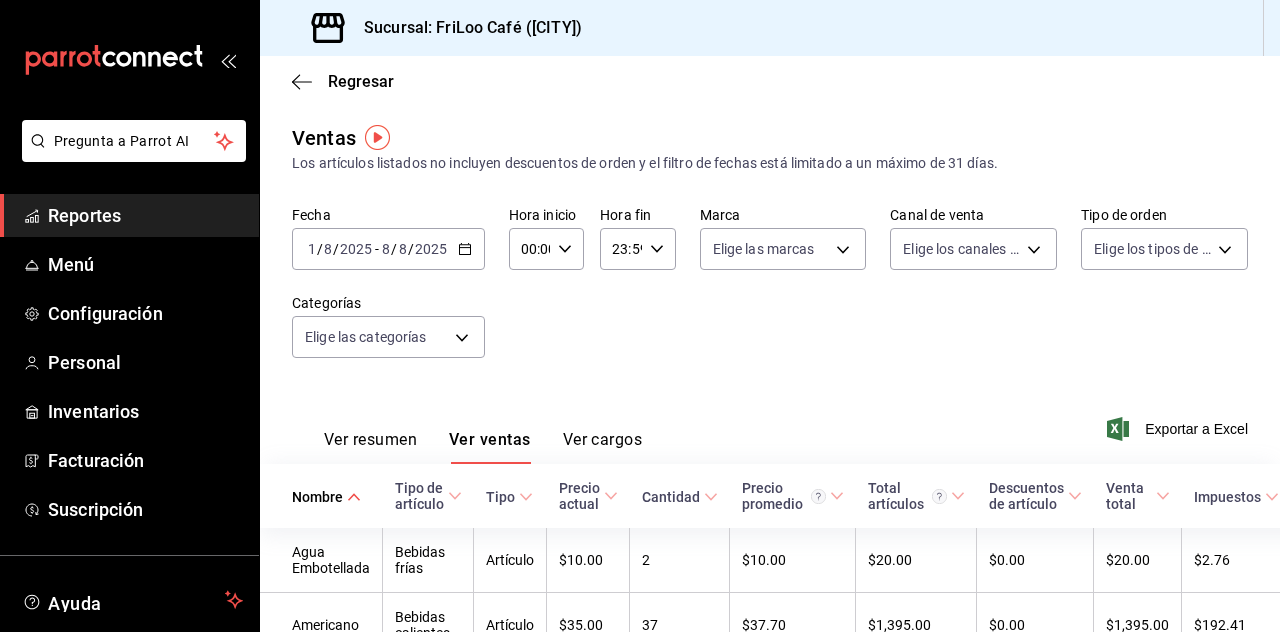 click 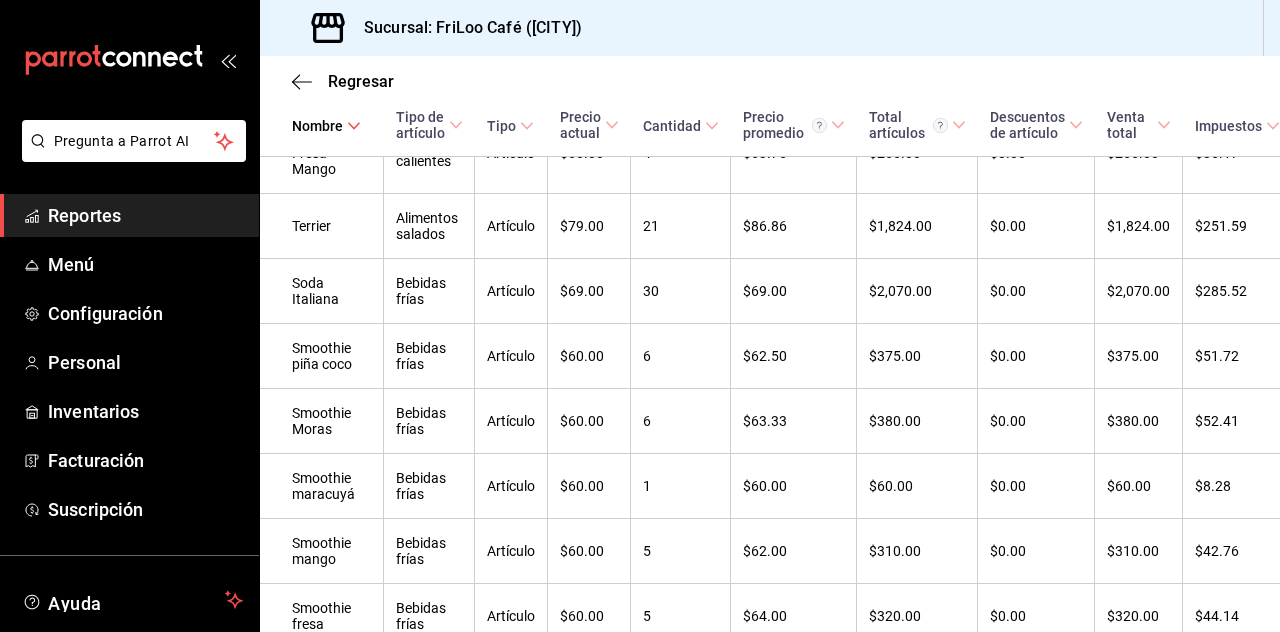 scroll, scrollTop: 0, scrollLeft: 0, axis: both 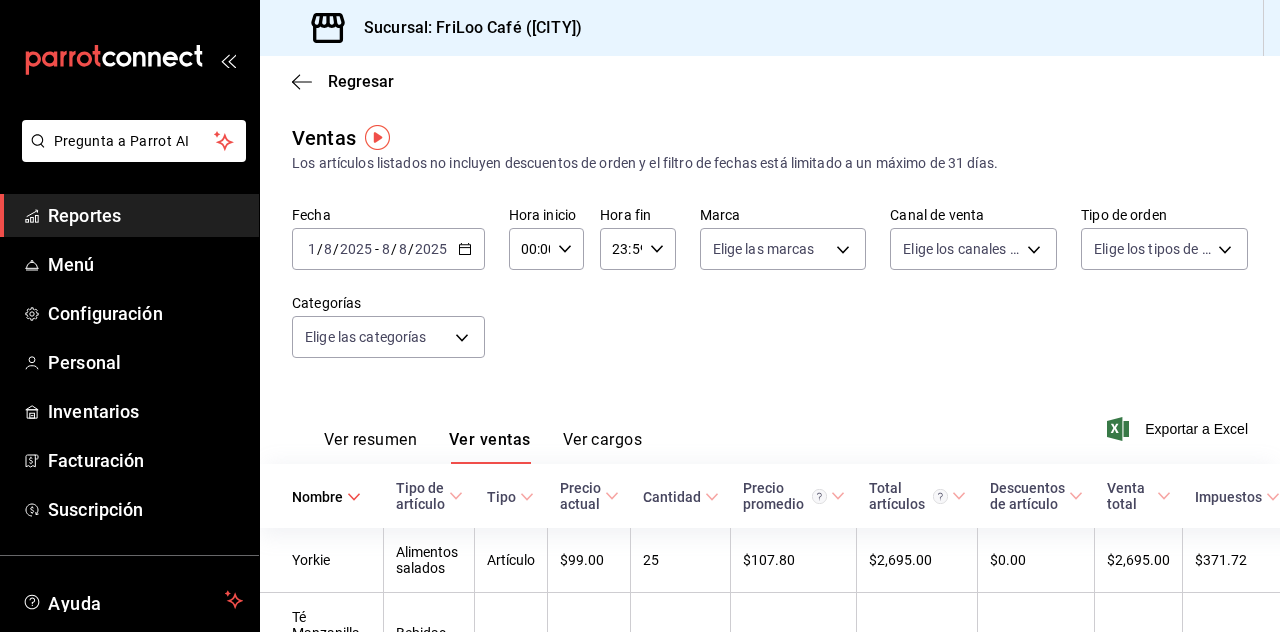 click 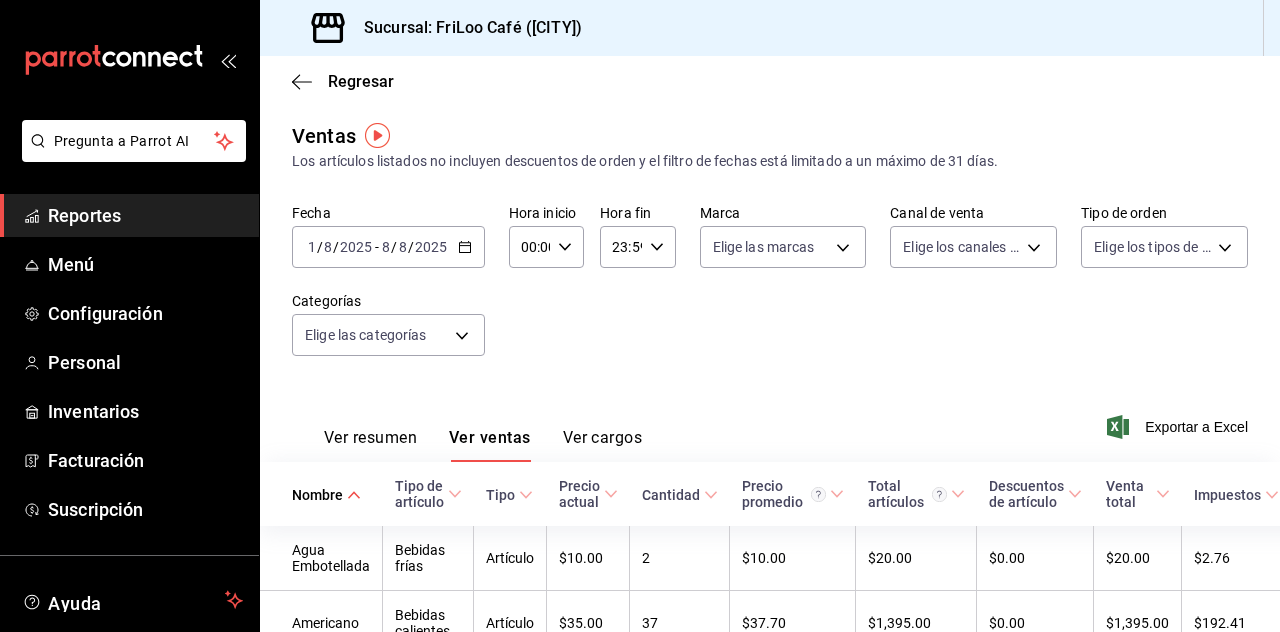 scroll, scrollTop: 0, scrollLeft: 0, axis: both 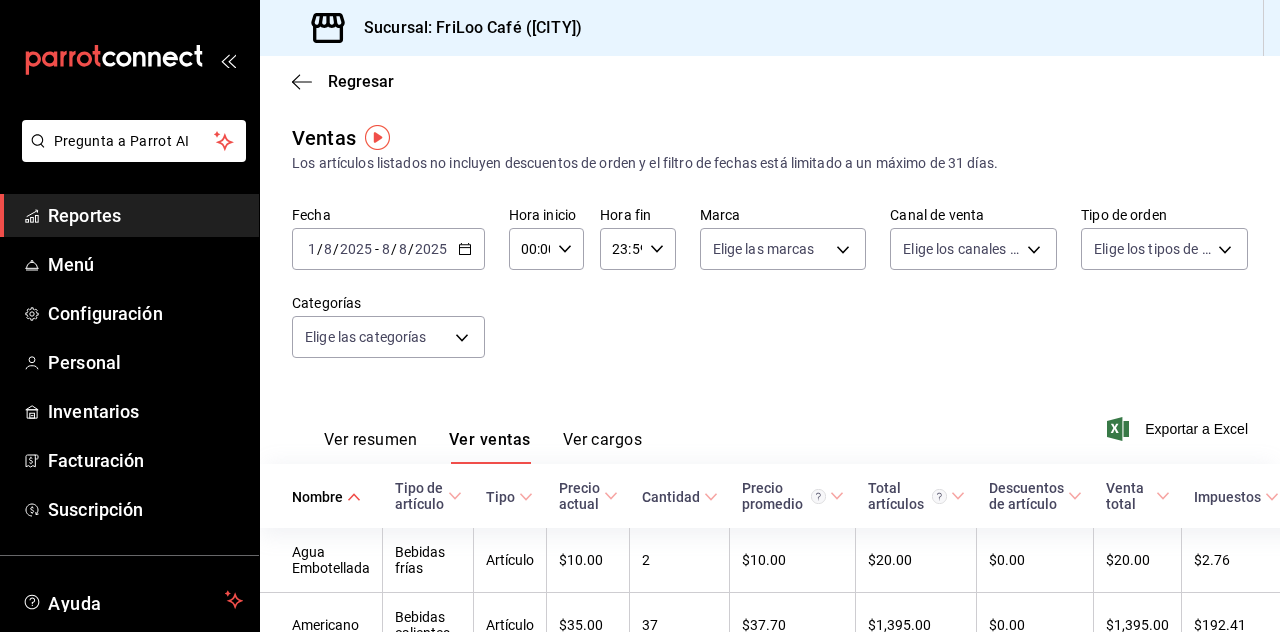 click on "Regresar" at bounding box center [343, 81] 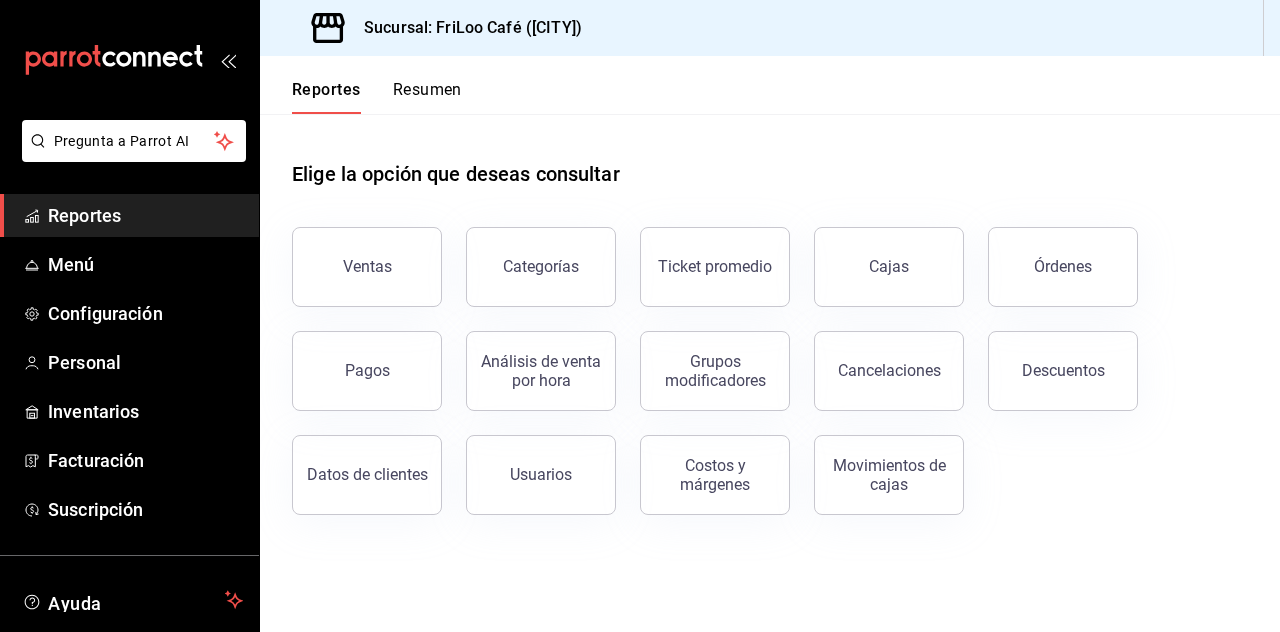 click on "Grupos modificadores" at bounding box center (715, 371) 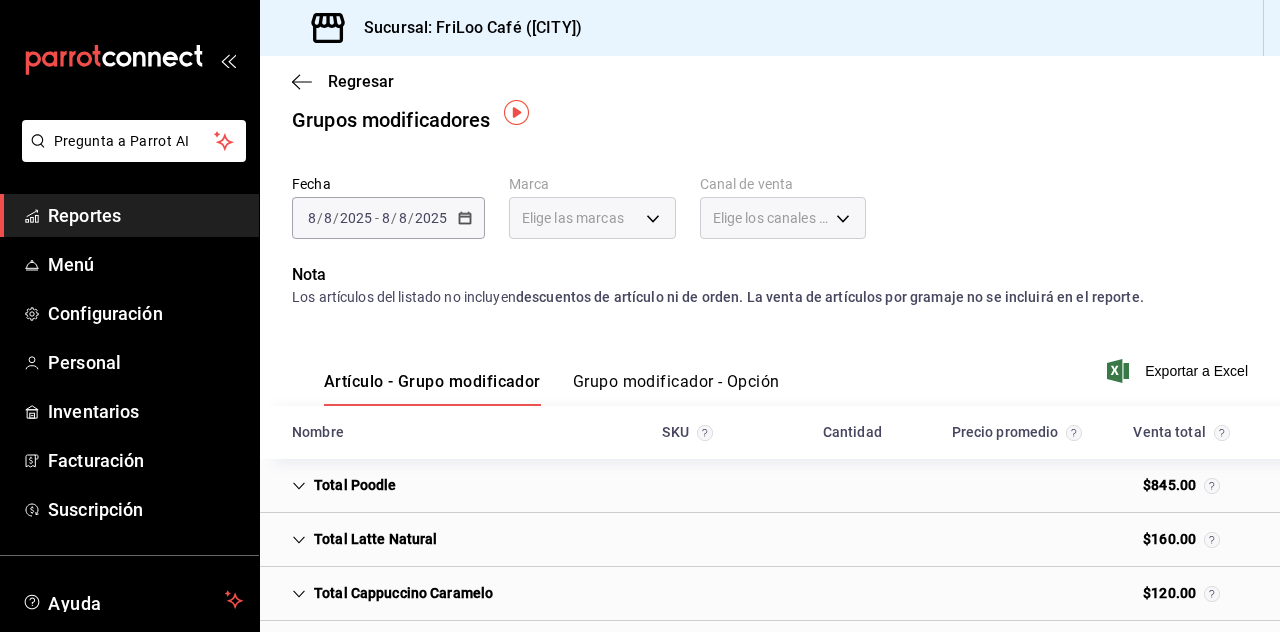 scroll, scrollTop: 0, scrollLeft: 0, axis: both 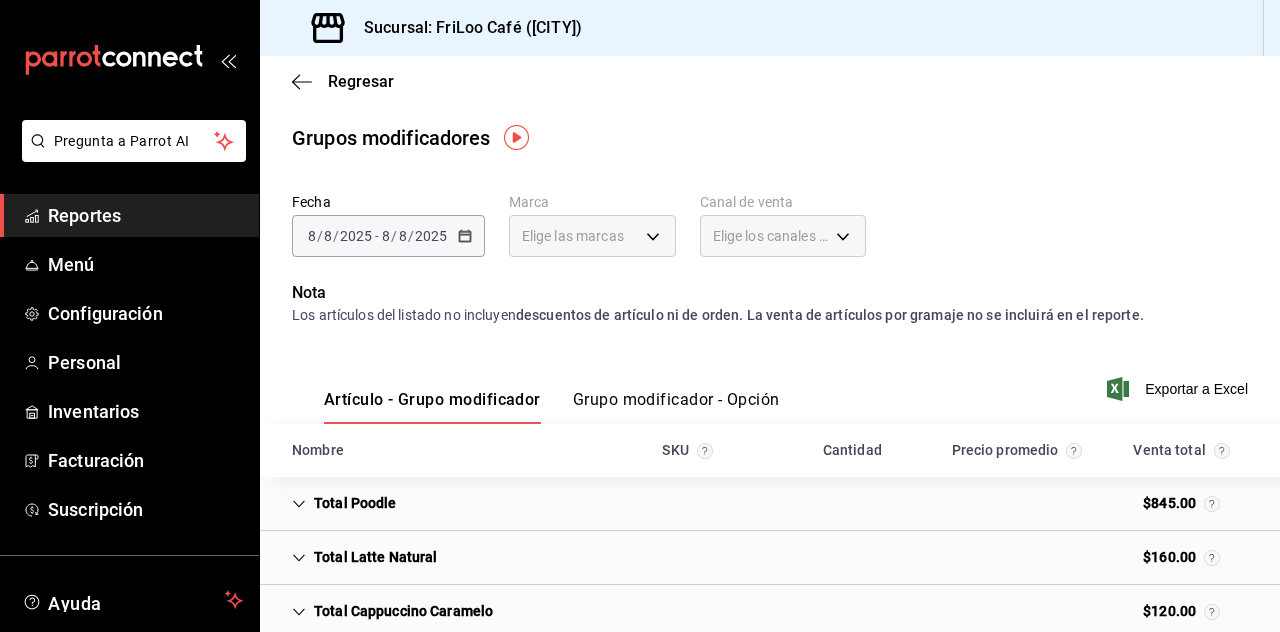 click on "Grupo modificador - Opción" at bounding box center [676, 407] 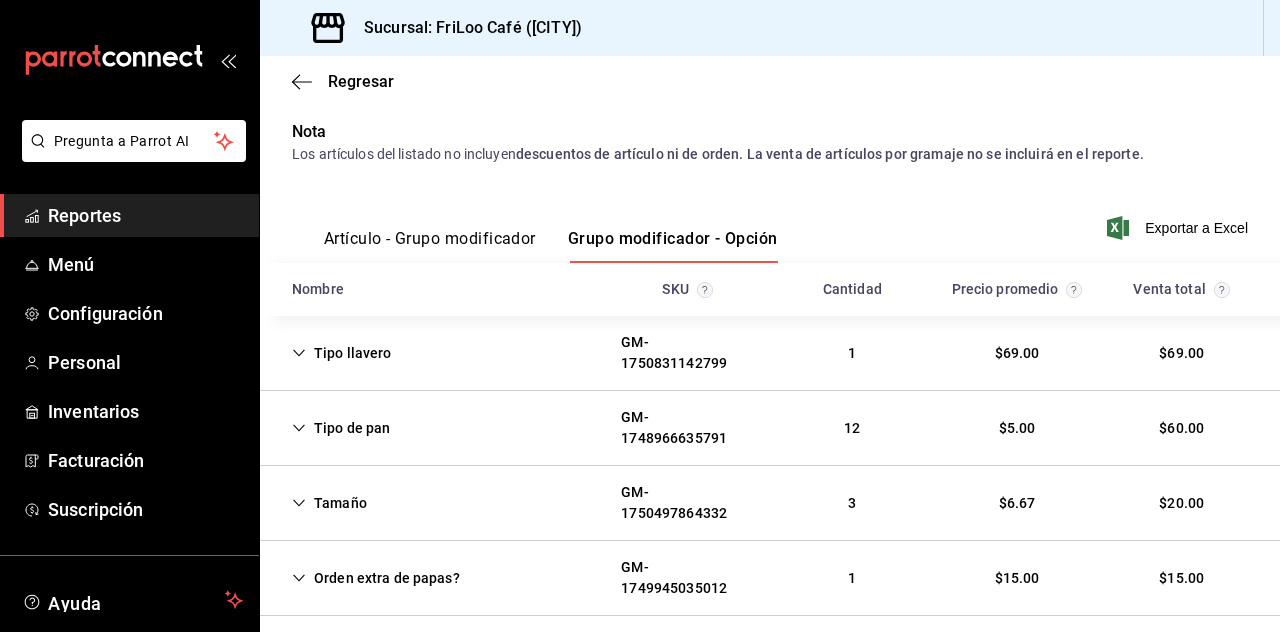scroll, scrollTop: 0, scrollLeft: 0, axis: both 